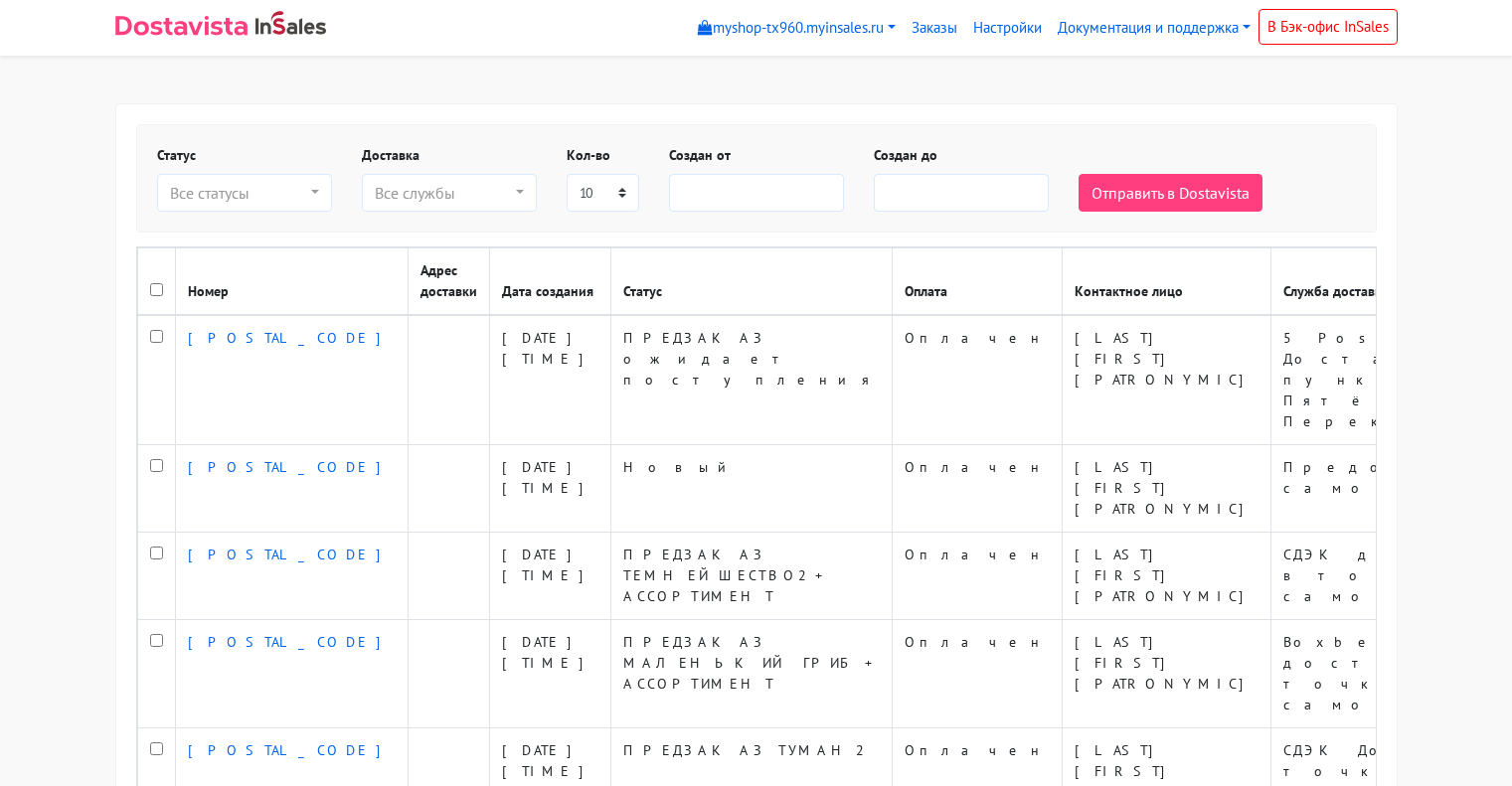 select 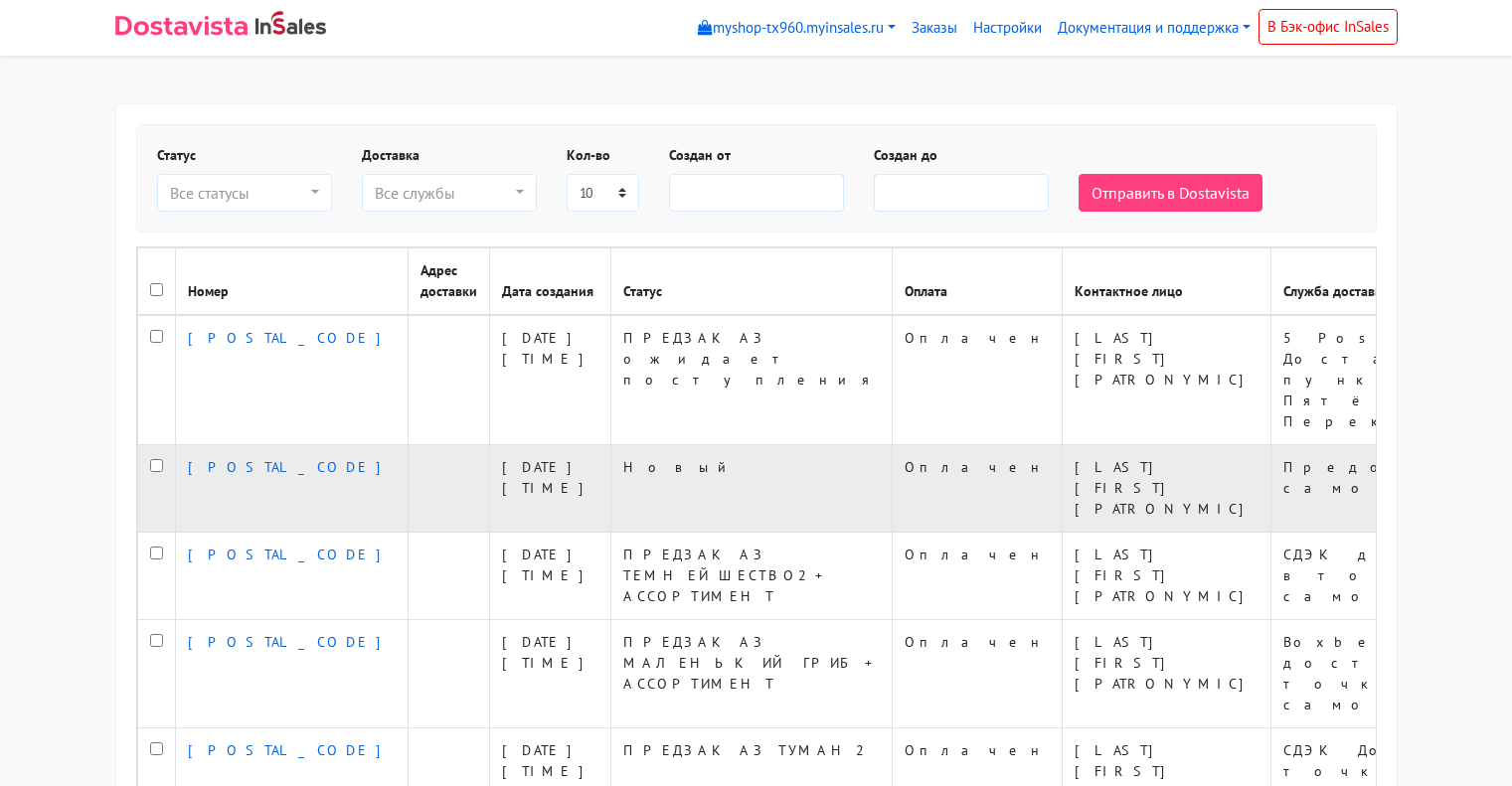 scroll, scrollTop: 0, scrollLeft: 0, axis: both 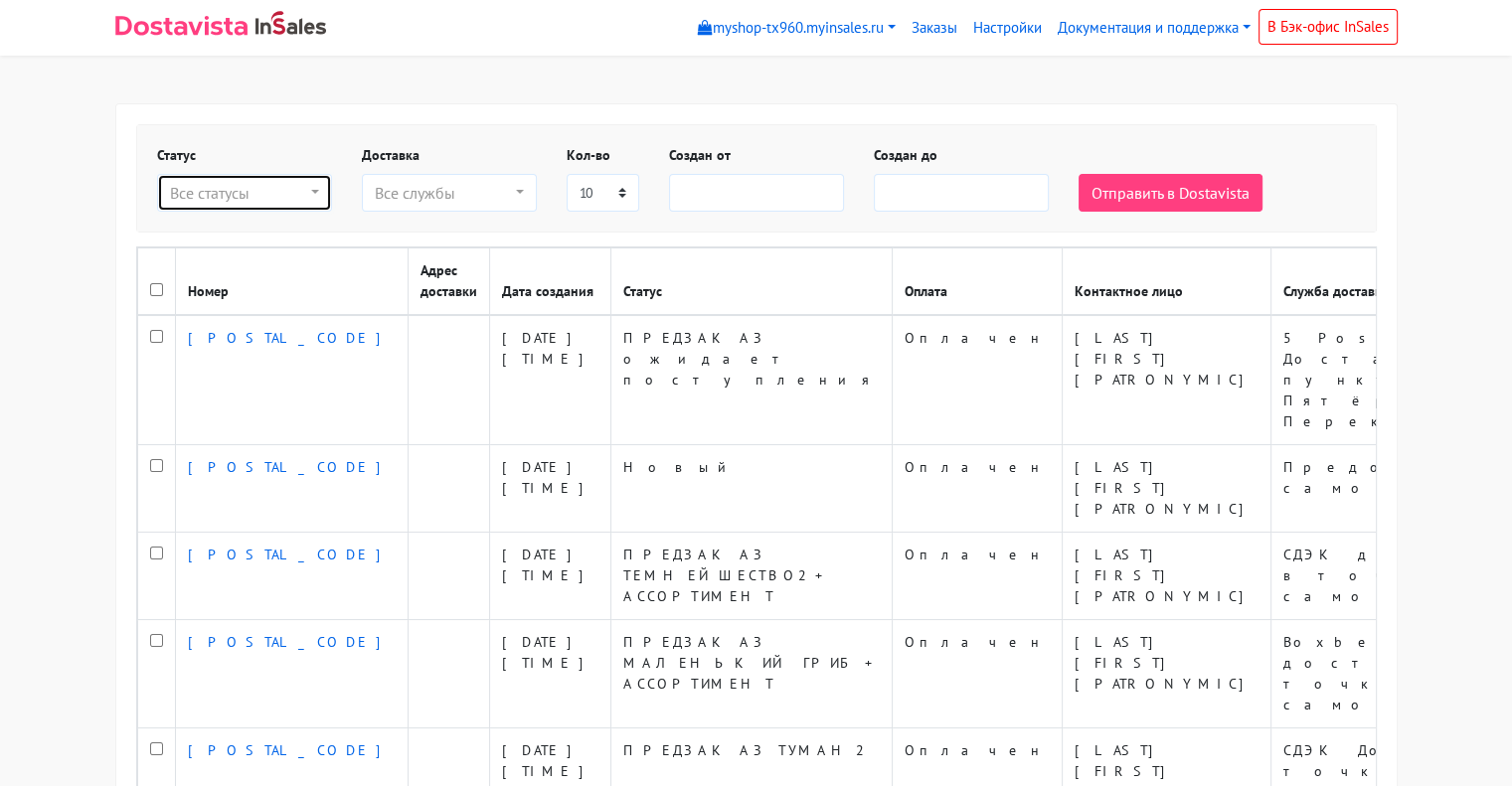 click on "Все статусы" at bounding box center (239, 193) 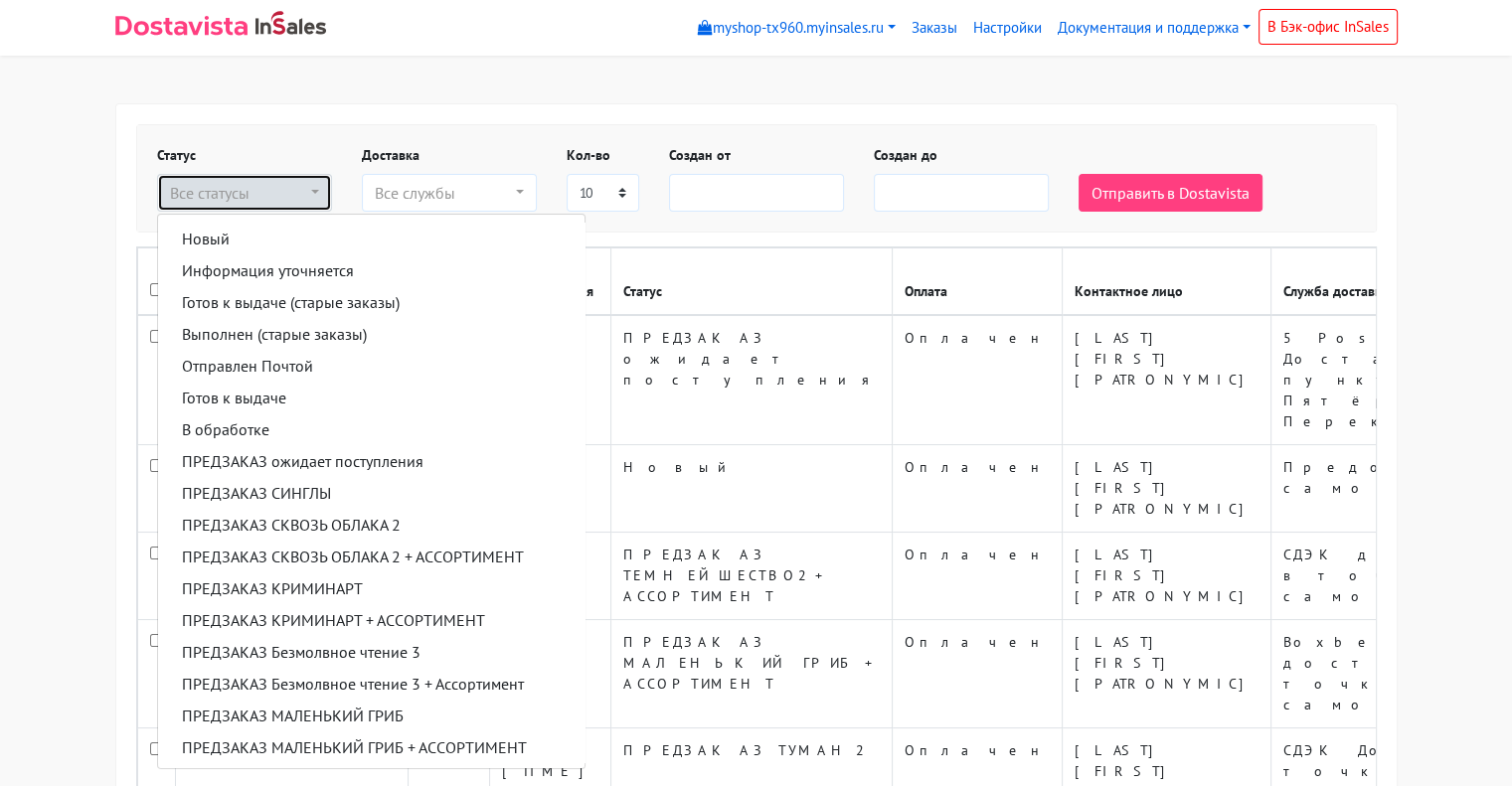 click on "Все статусы" at bounding box center [239, 193] 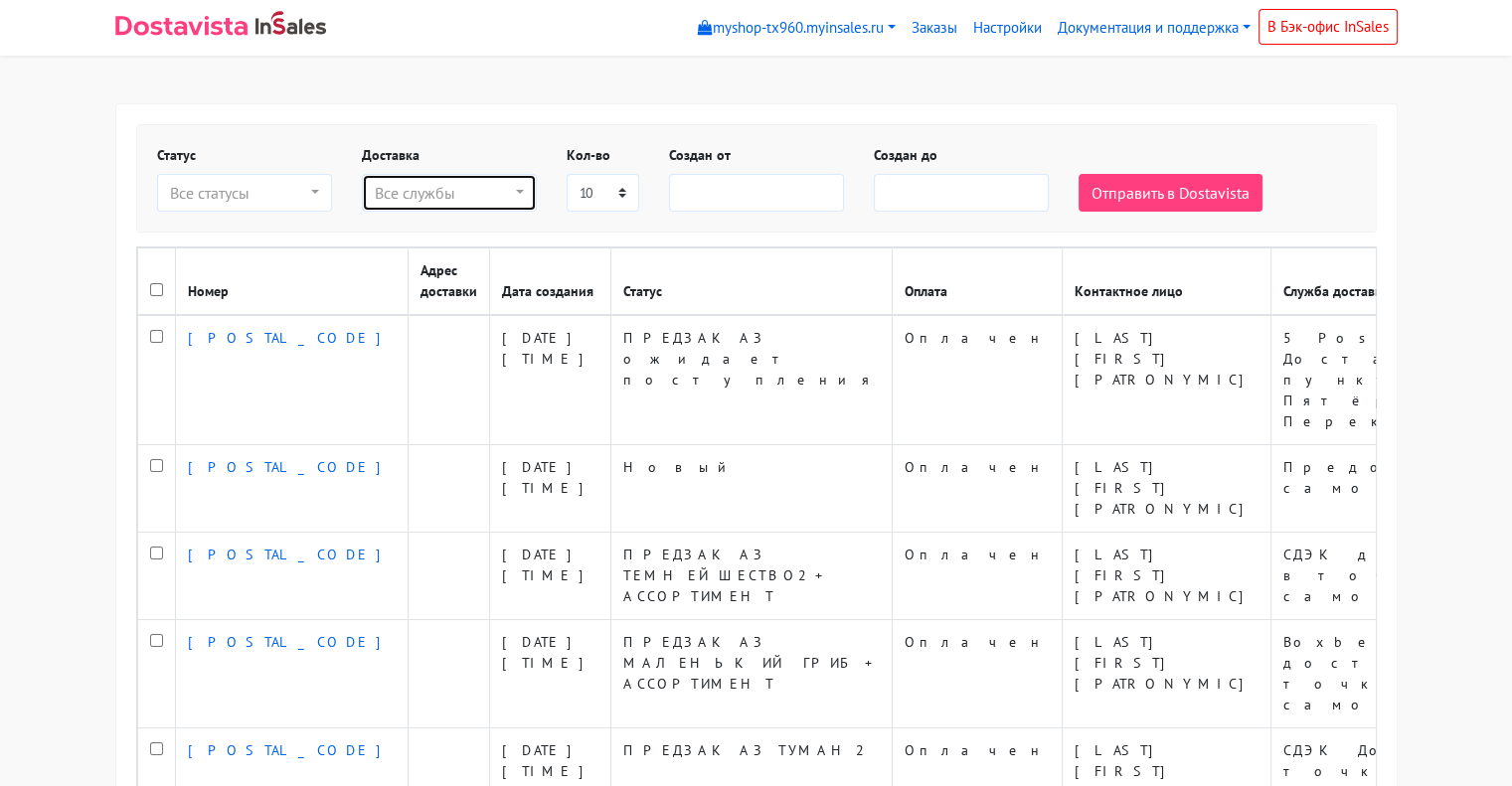 click on "Все службы" at bounding box center (443, 193) 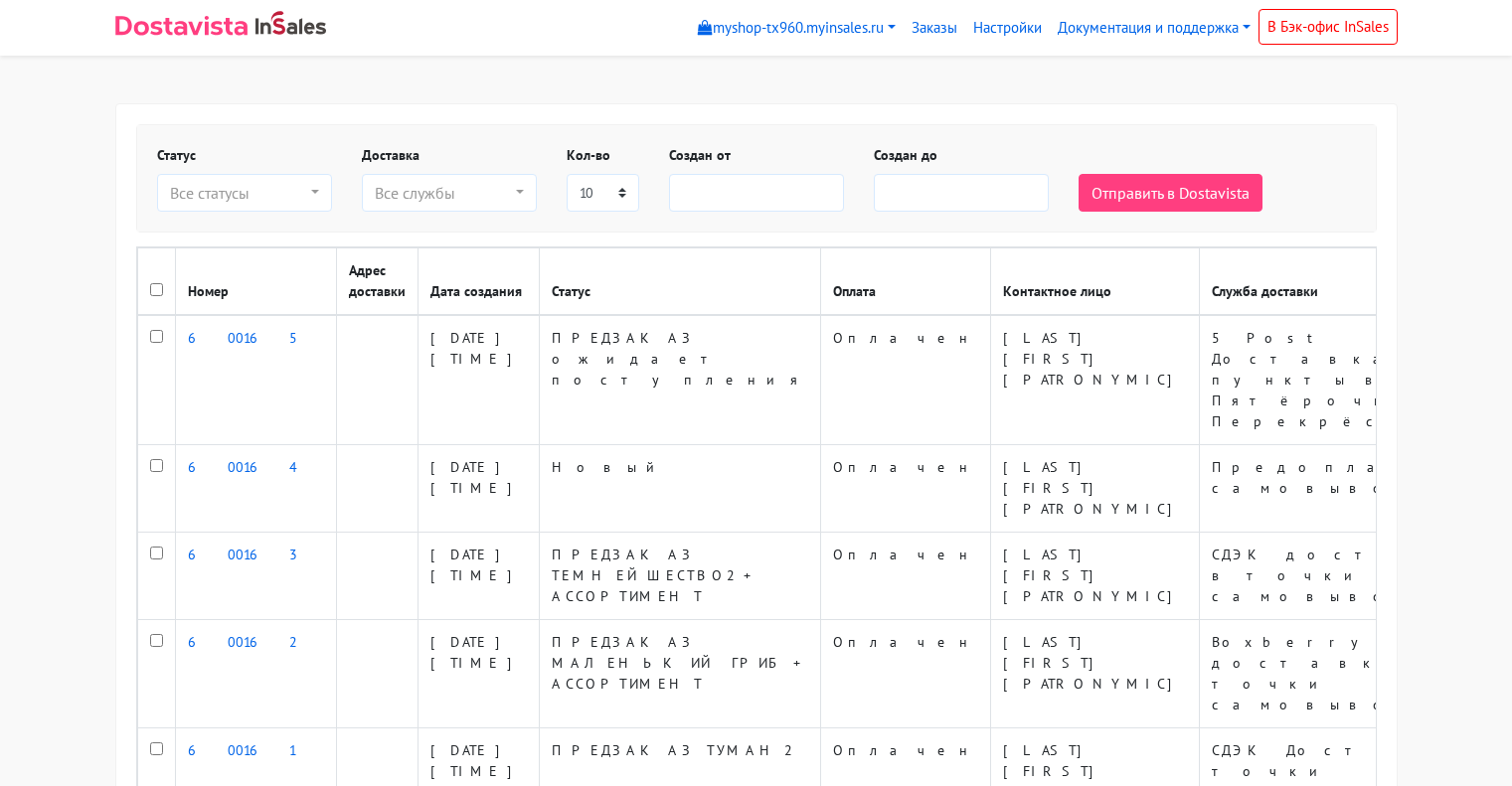 select 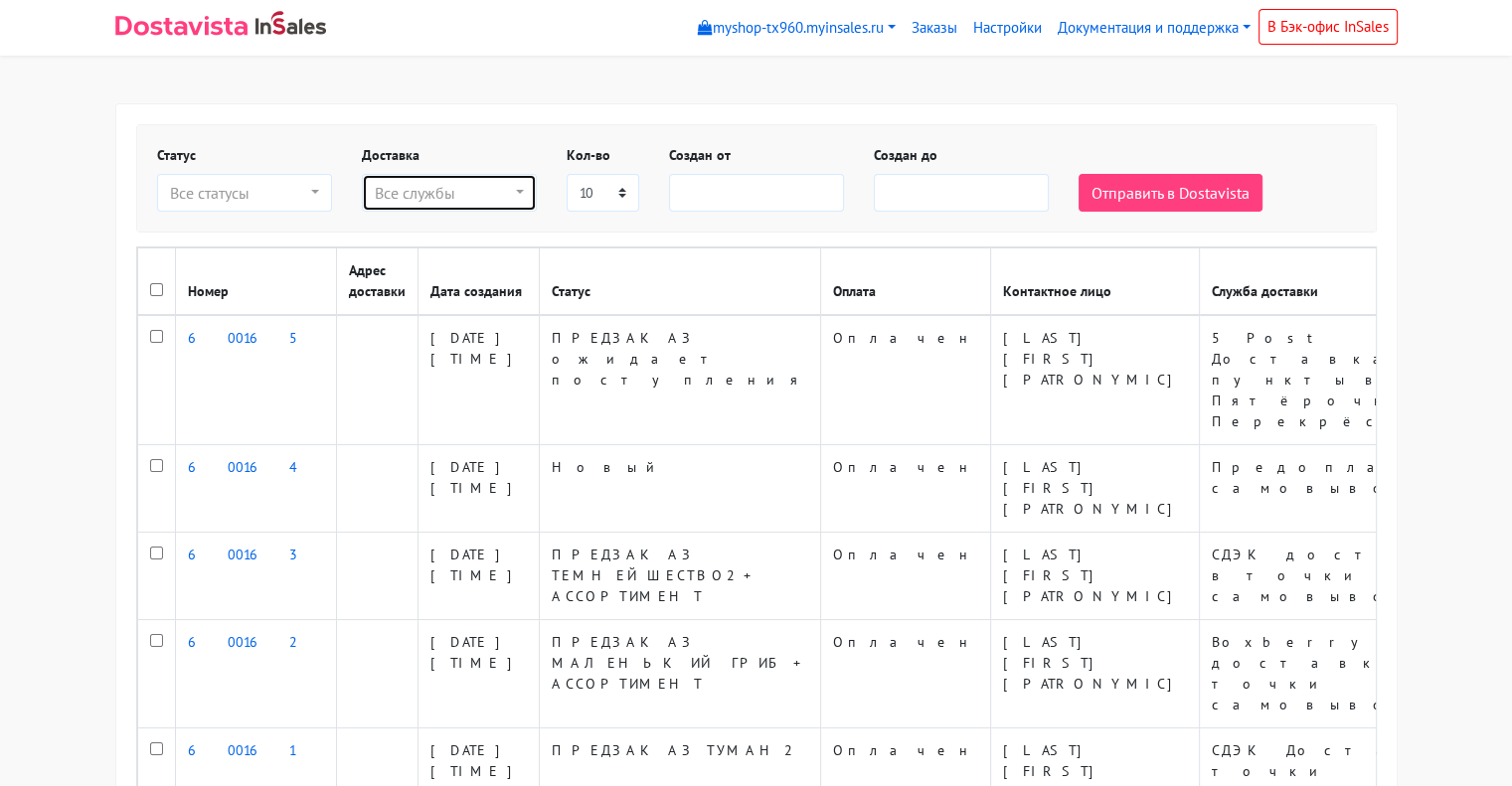 click on "Все службы" at bounding box center (443, 193) 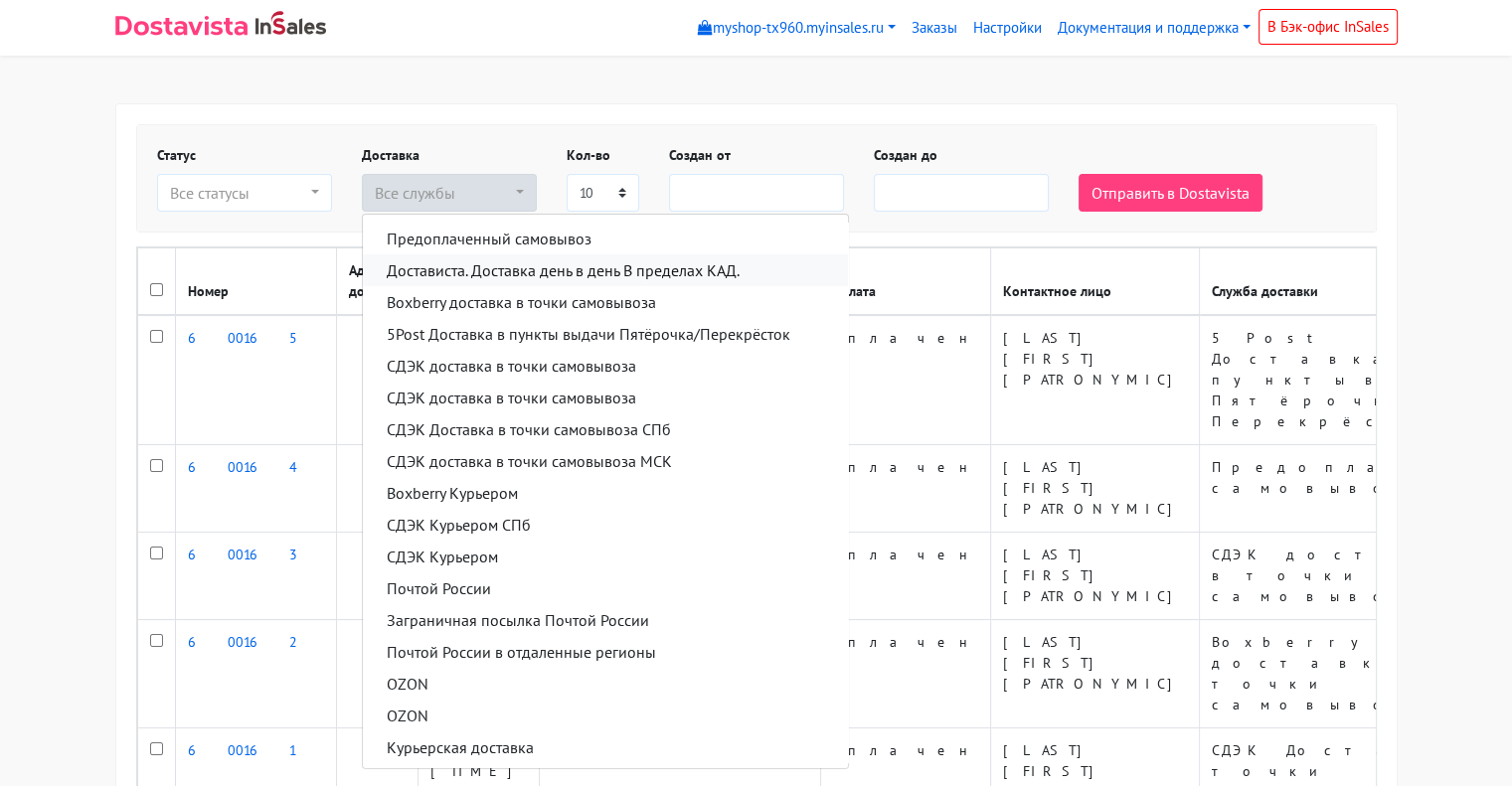click on "Достависта. Доставка день в день В пределах КАД." at bounding box center (563, 270) 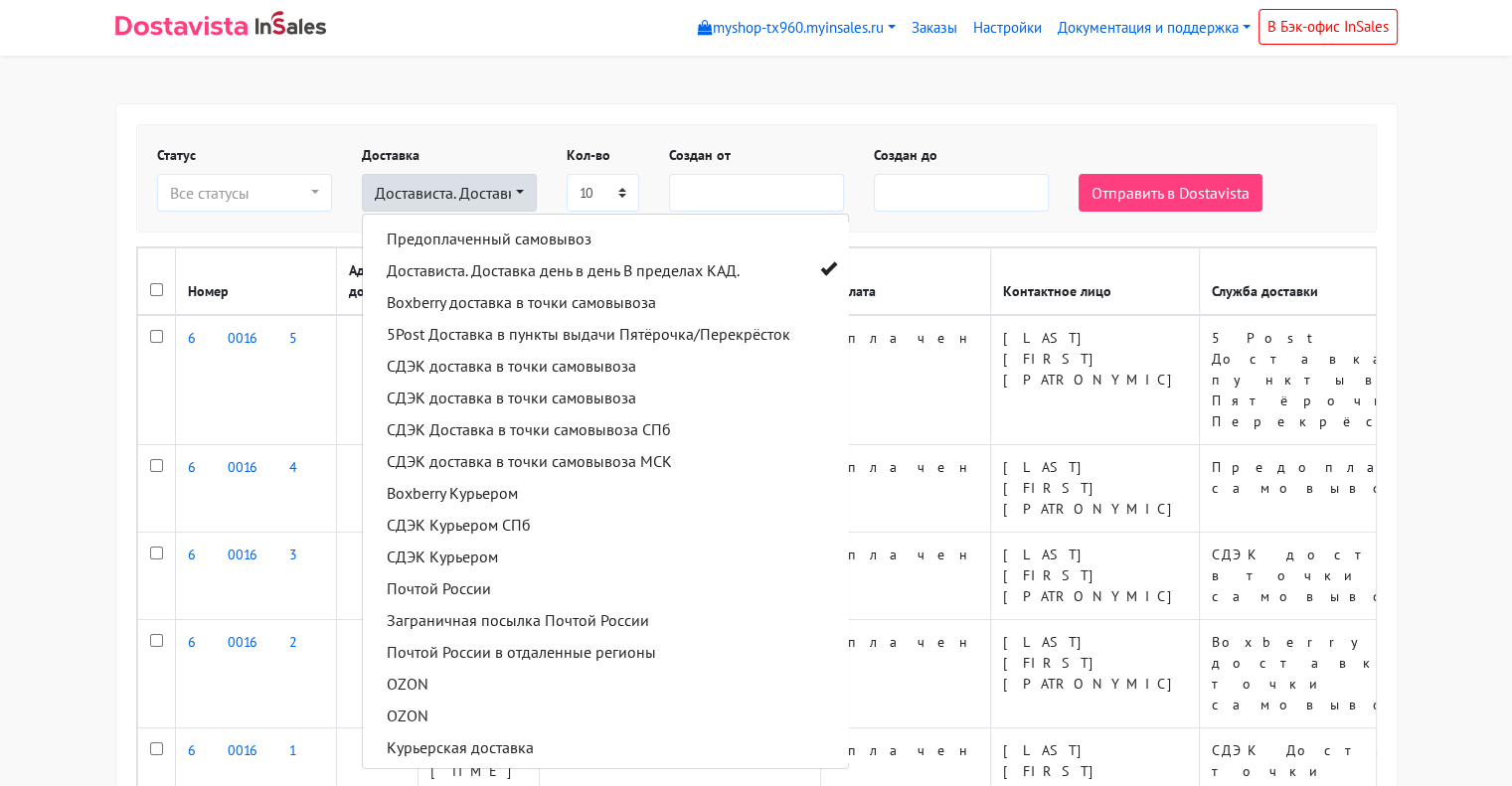 scroll, scrollTop: 1, scrollLeft: 0, axis: vertical 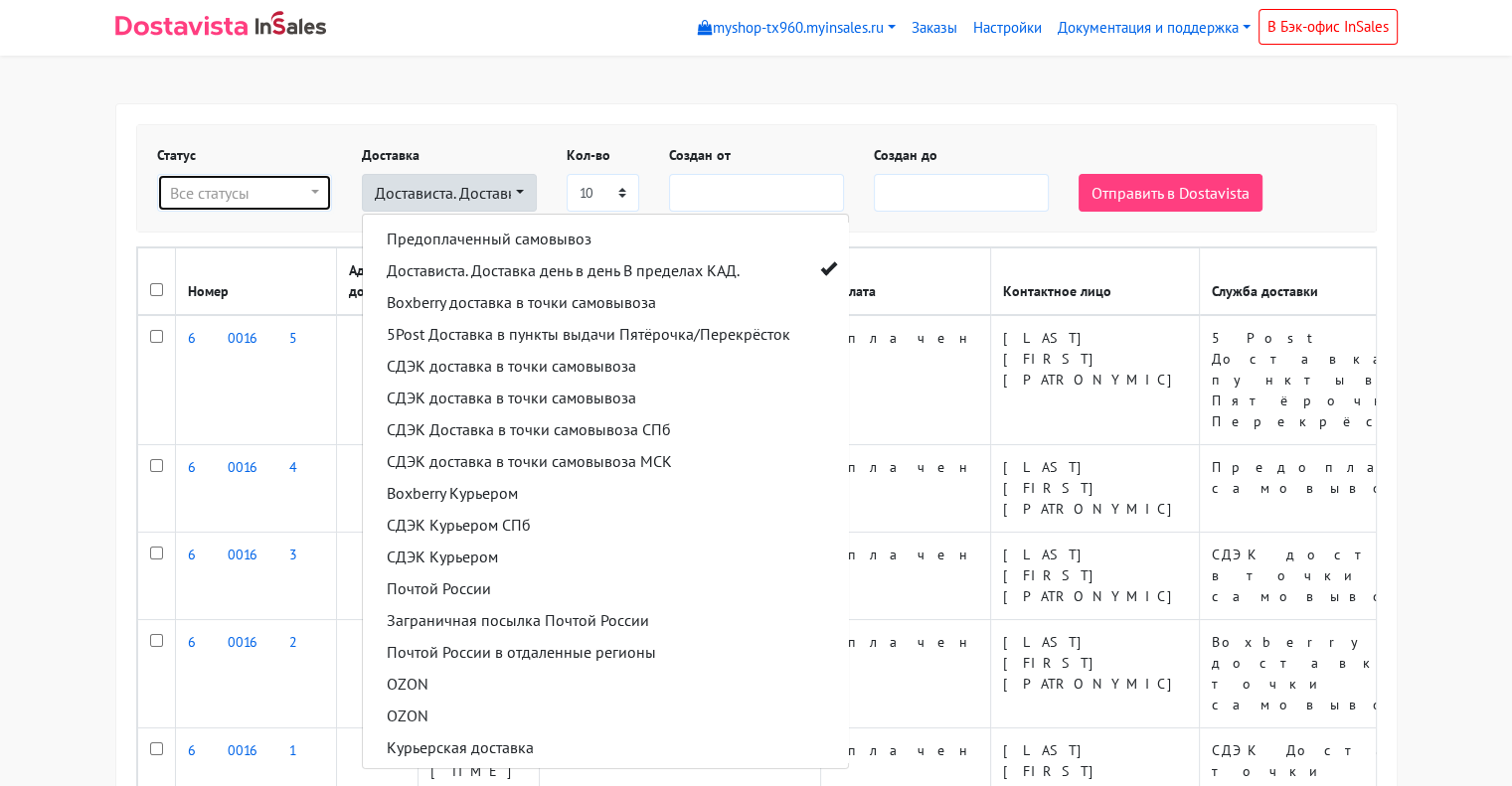 click on "Все статусы" at bounding box center [239, 193] 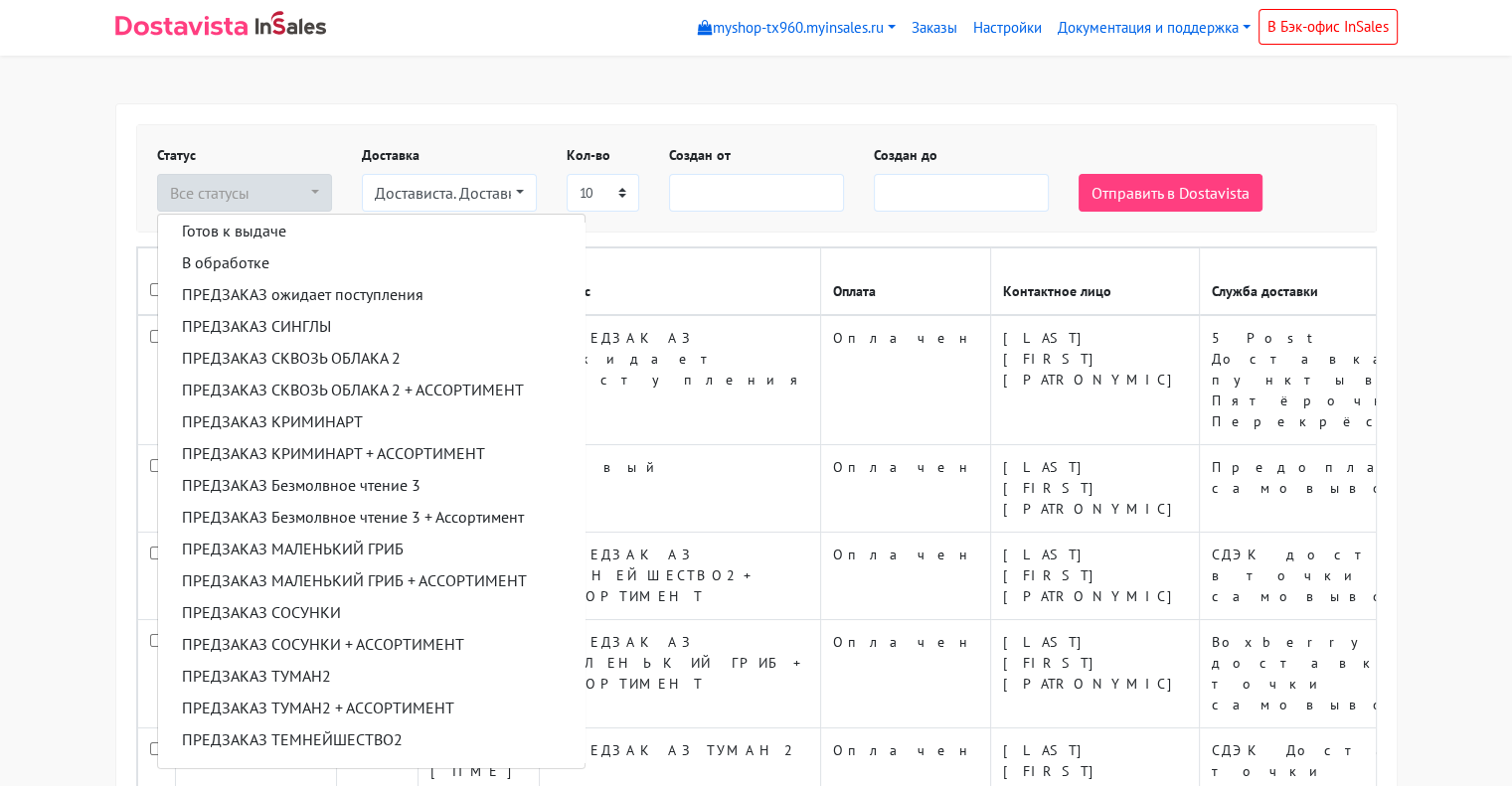scroll, scrollTop: 199, scrollLeft: 0, axis: vertical 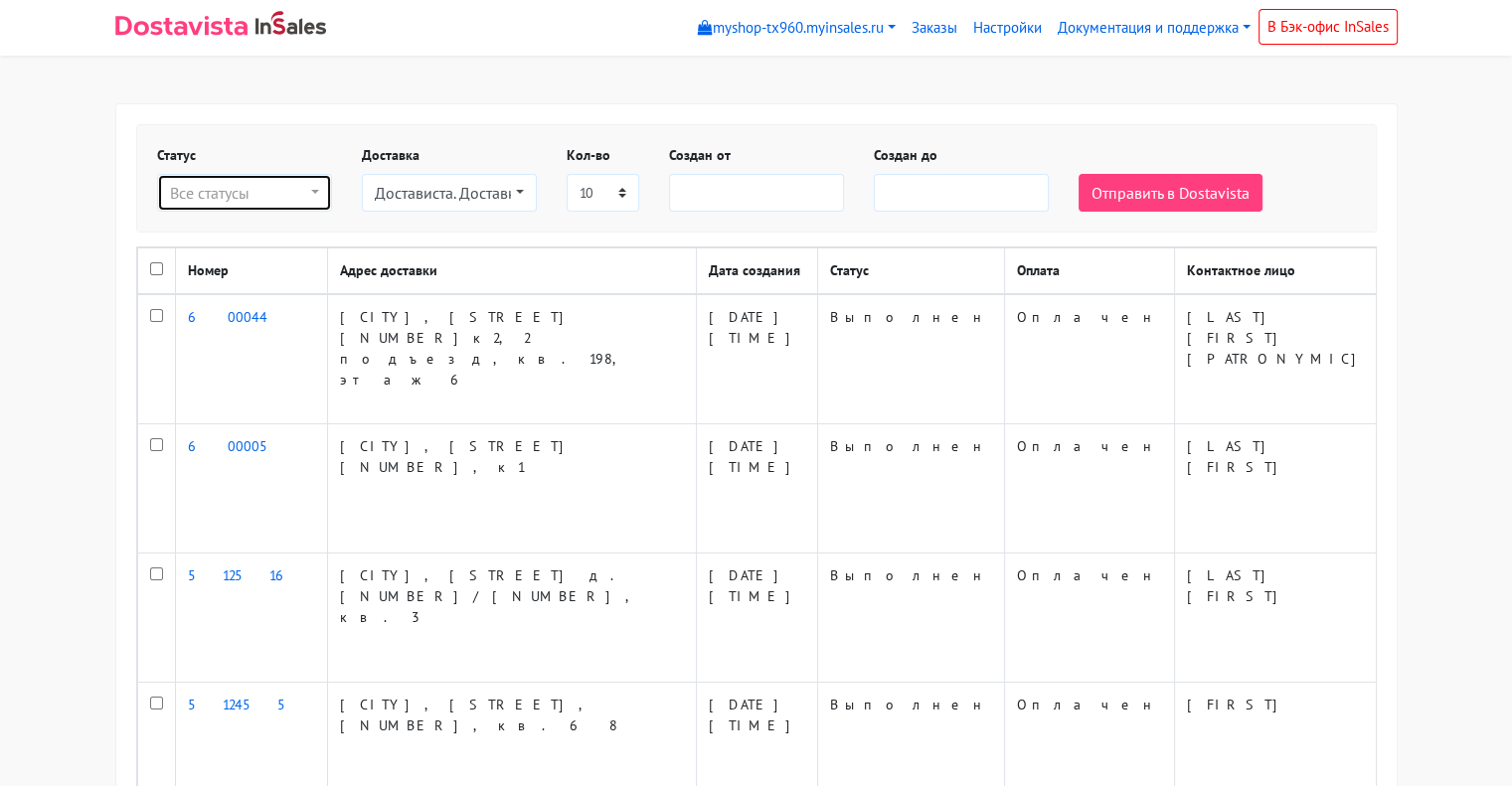 click on "Все статусы" at bounding box center [239, 193] 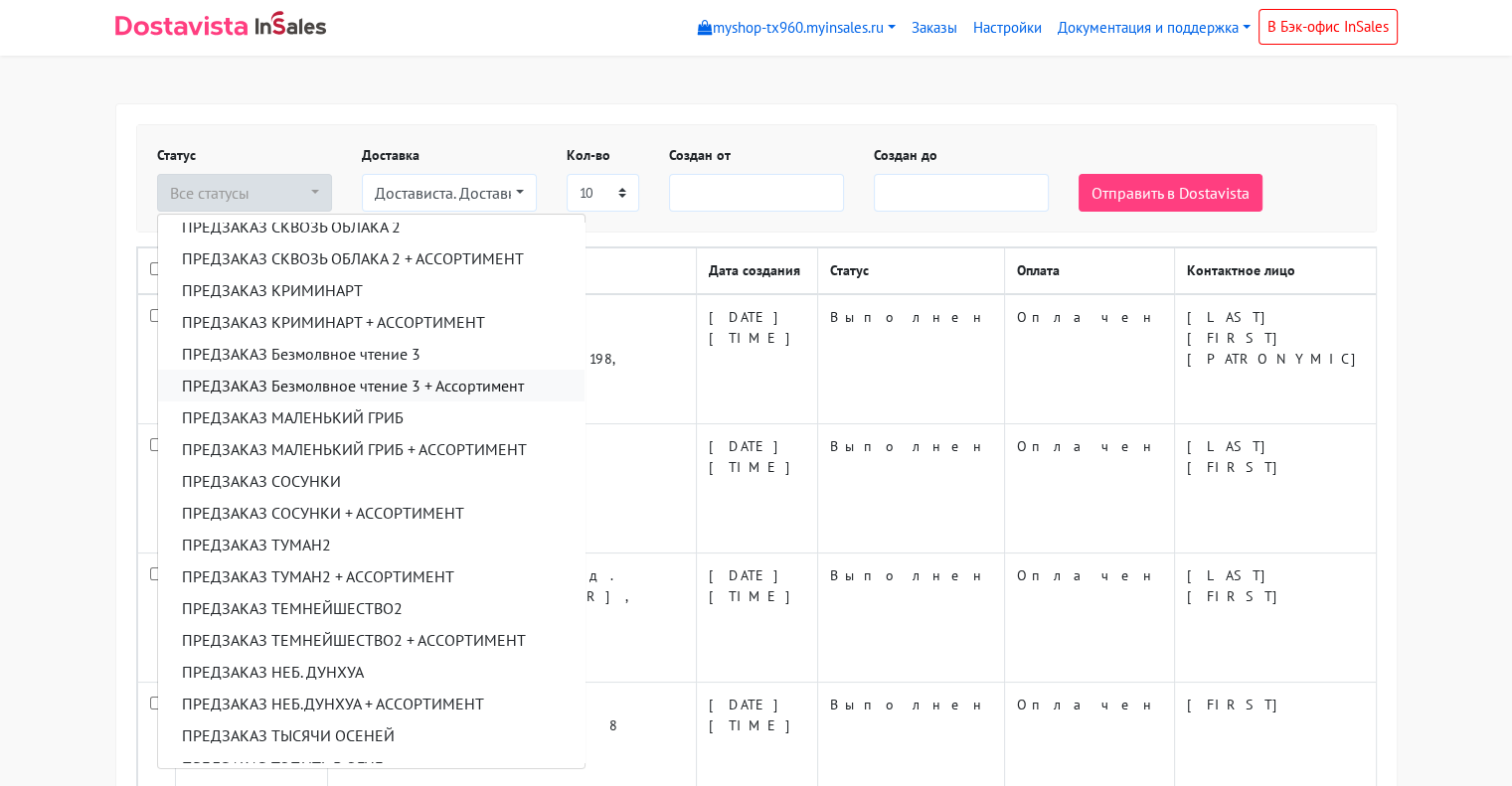 scroll, scrollTop: 397, scrollLeft: 0, axis: vertical 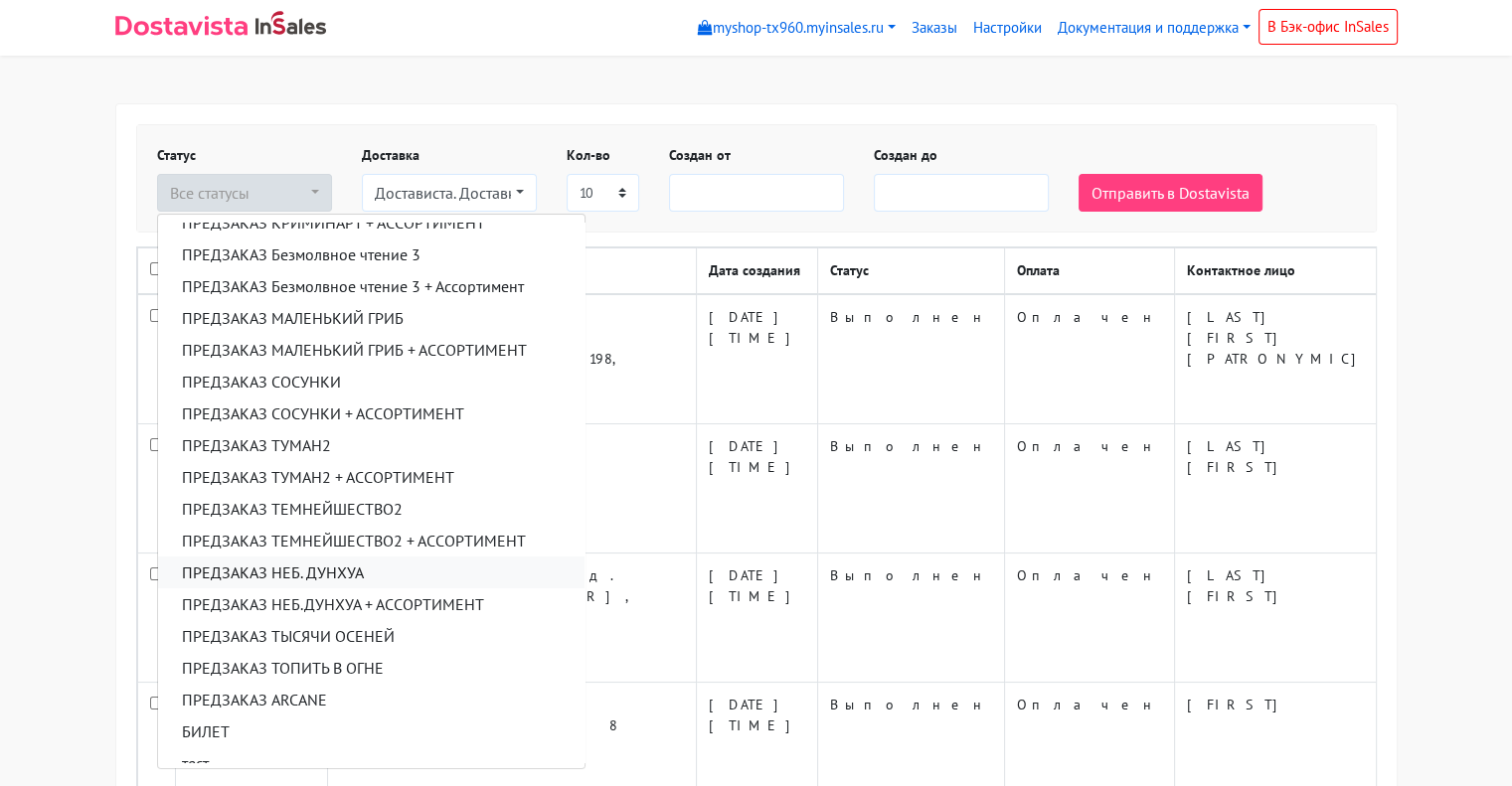 click on "ПРЕДЗАКАЗ НЕБ. ДУНХУА" at bounding box center (272, 572) 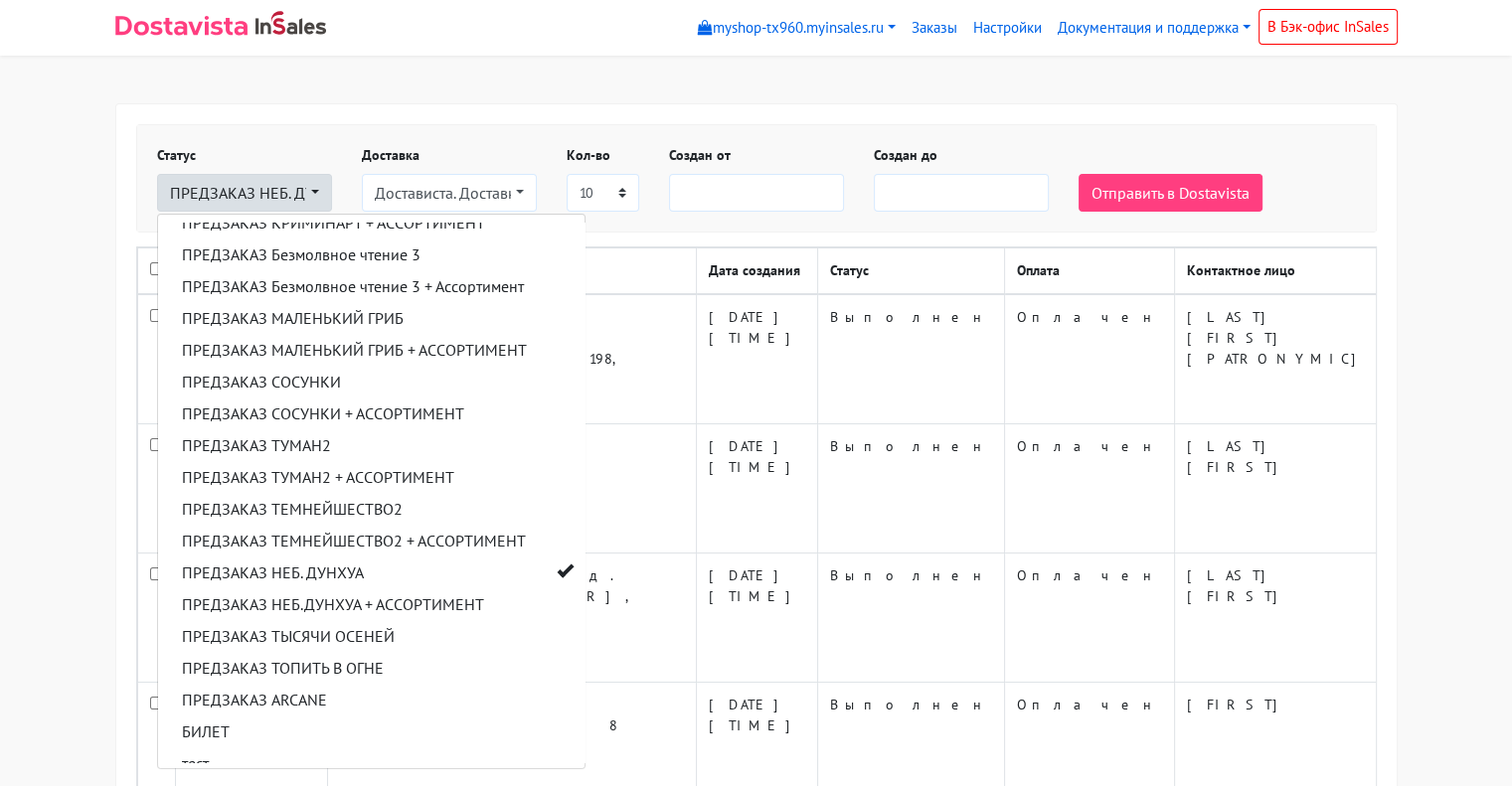 click on "myshop-tx960.myinsales.ru
myshop-tx960.myinsales.ru
Выйти
Заказы
Настройки" at bounding box center (756, 863) 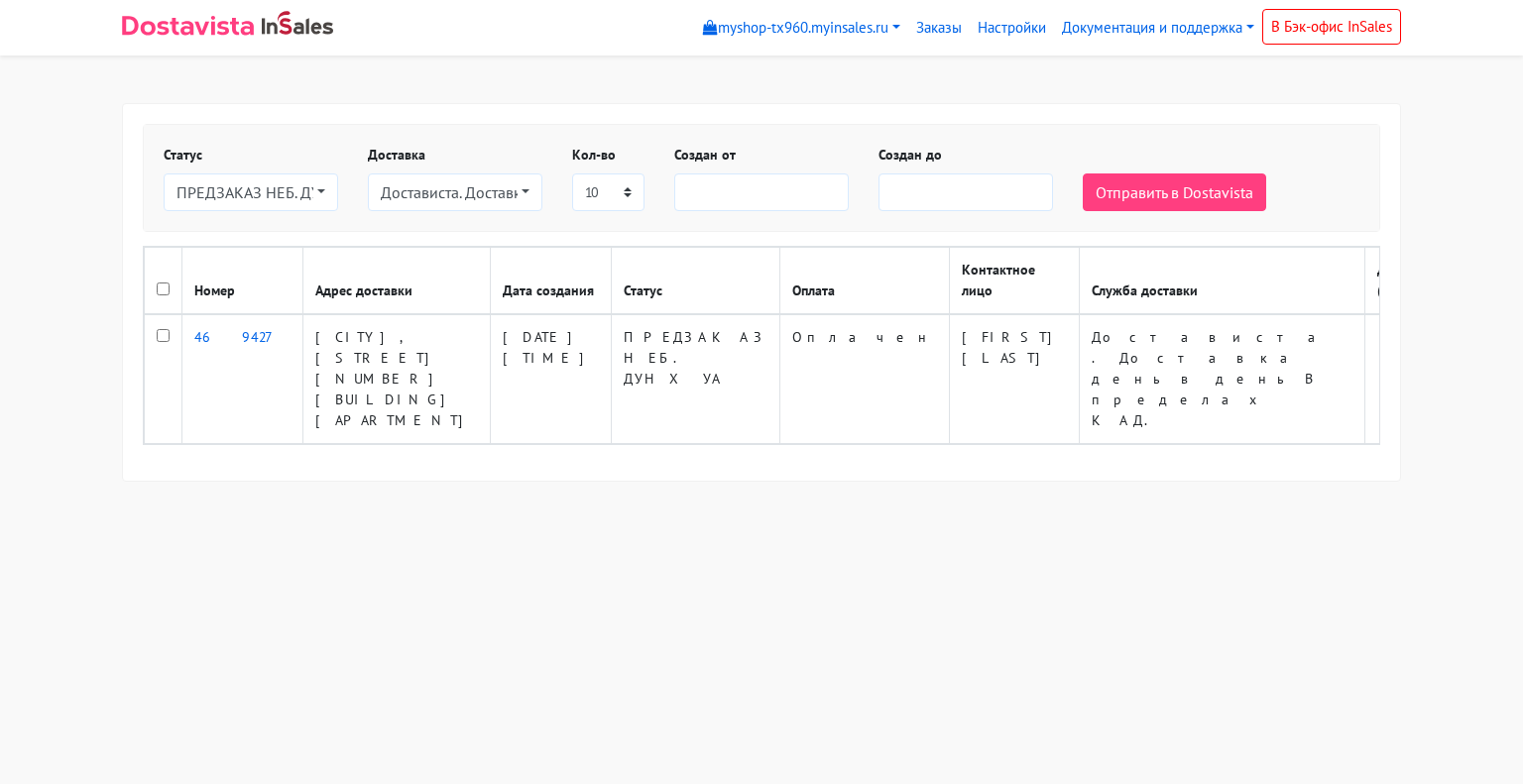 scroll, scrollTop: 0, scrollLeft: 0, axis: both 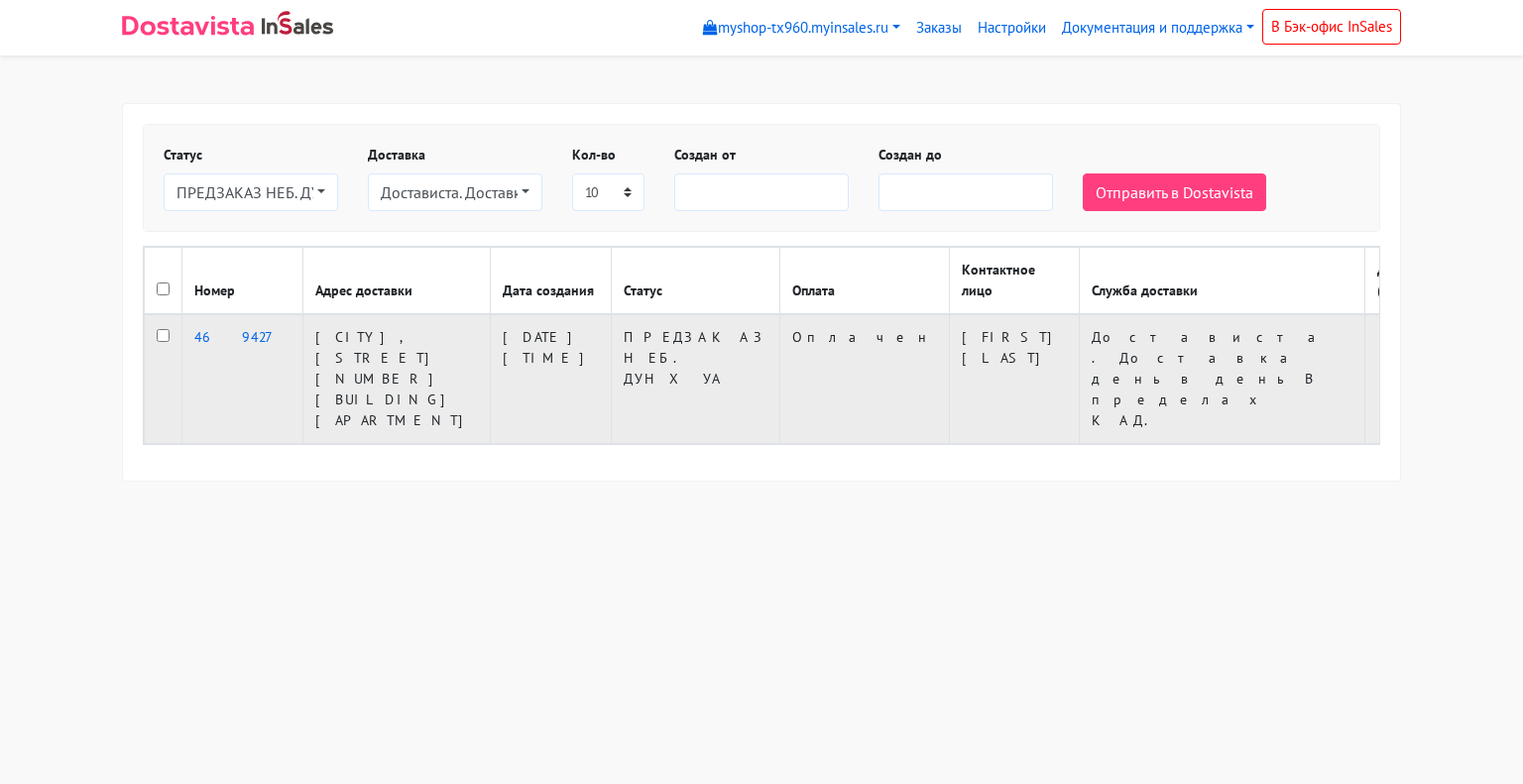 click at bounding box center [163, 335] 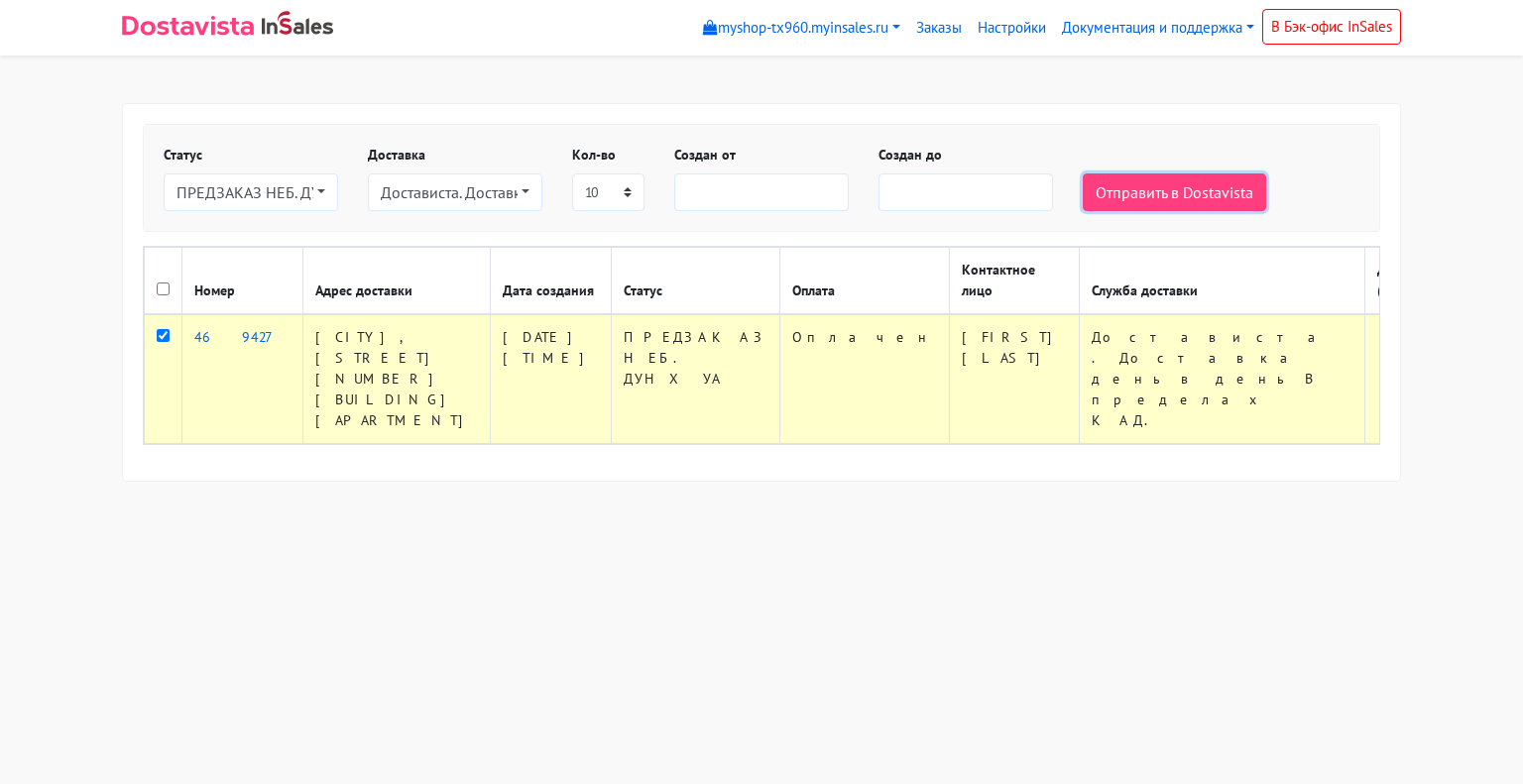 click on "Отправить в Dostavista" at bounding box center [1174, 192] 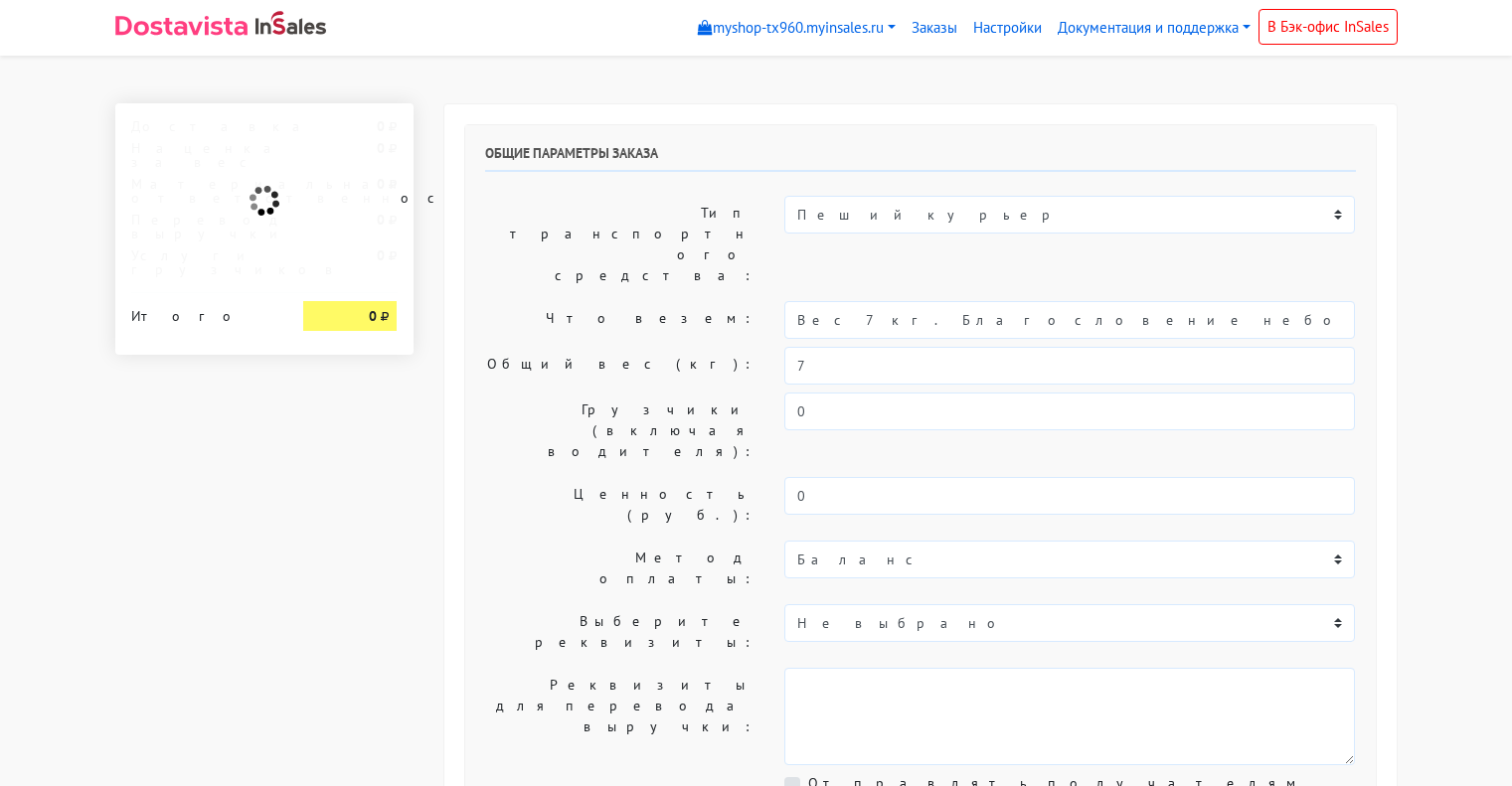 select on "12:00" 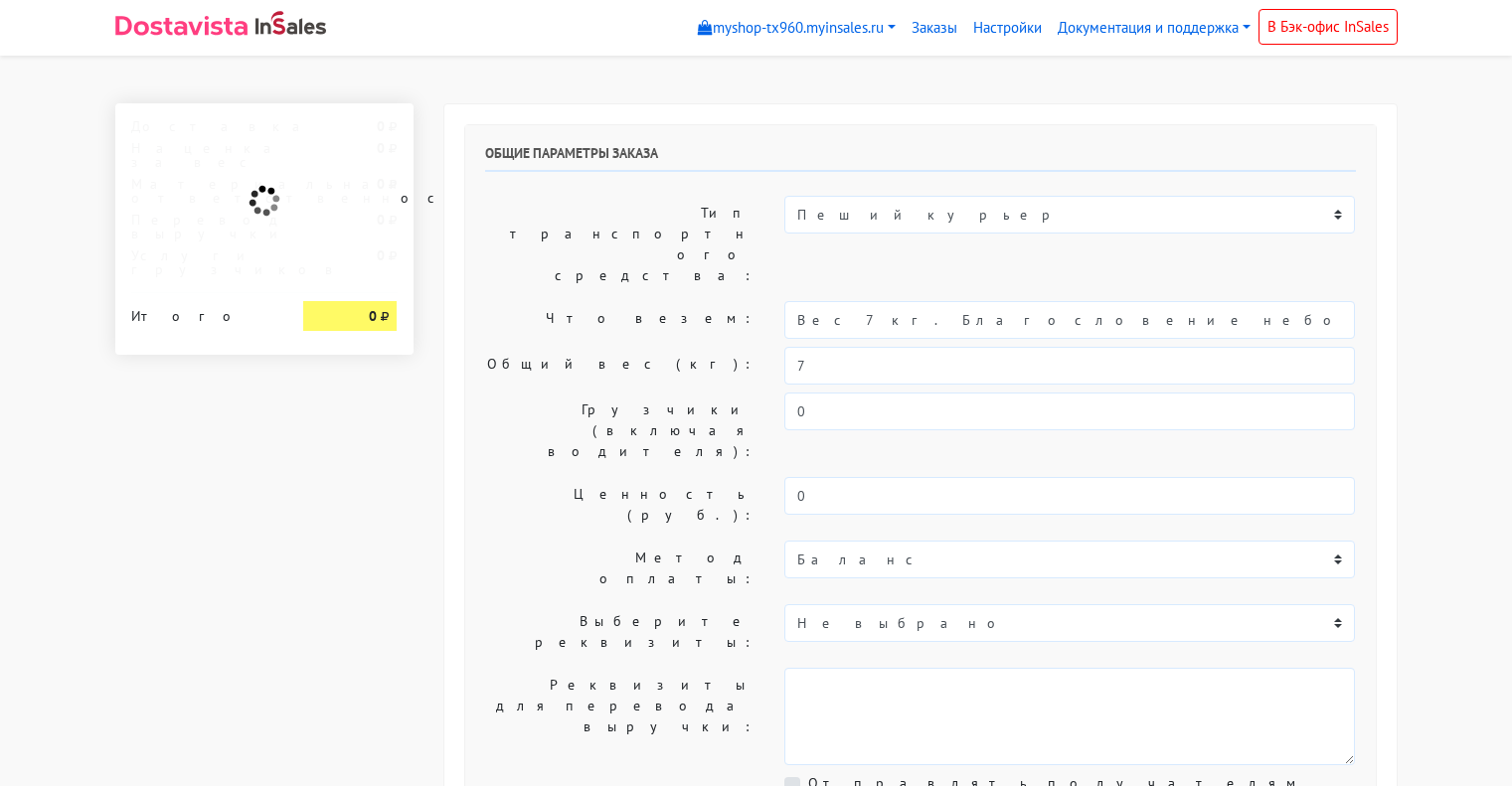 scroll, scrollTop: 0, scrollLeft: 0, axis: both 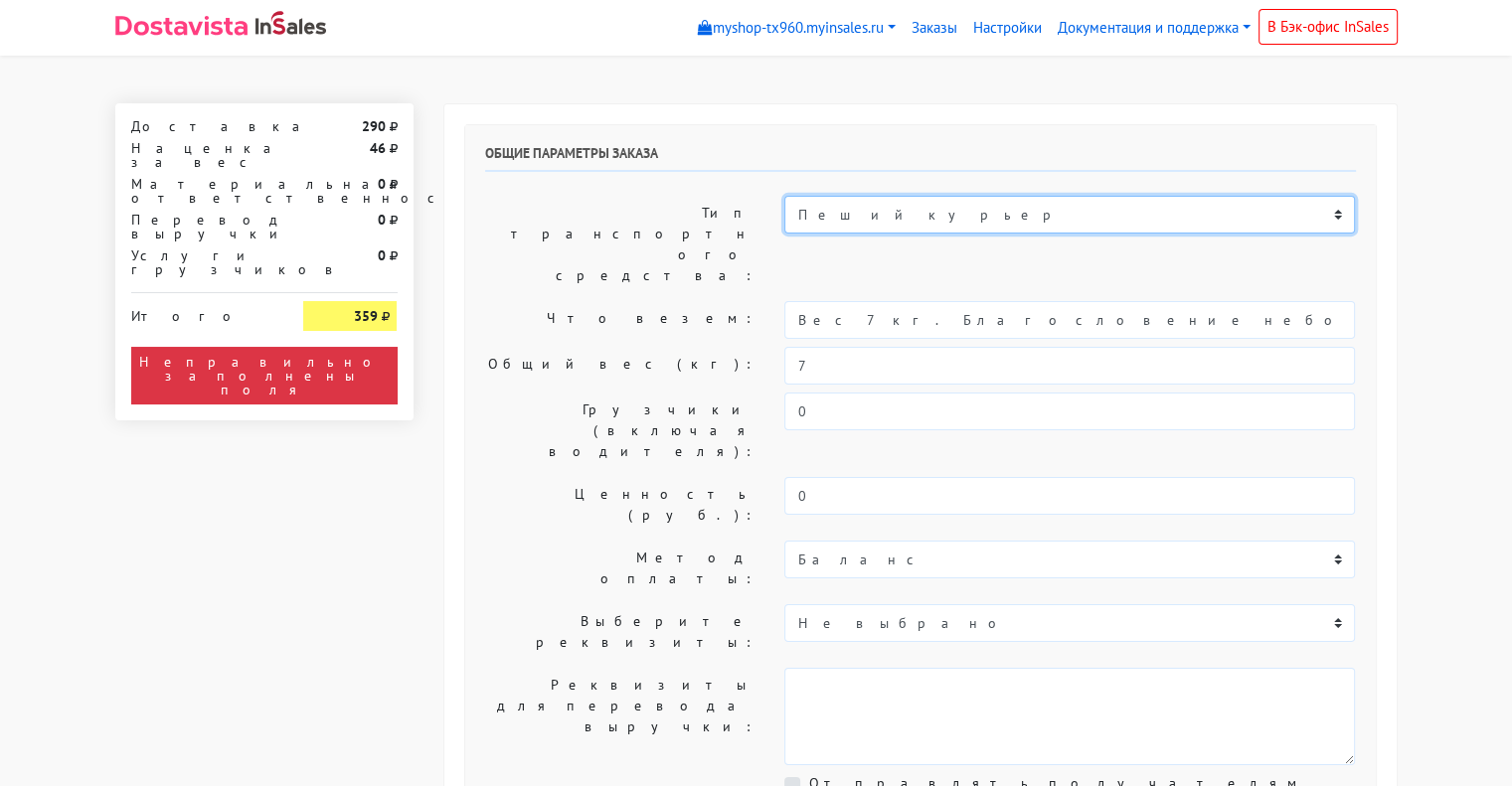click on "Пеший курьер
Легковой автомобиль
Каблук (до 700 кг)
Микроавтобус / портер (до 1000 кг)
Газель (до 1500 кг)." at bounding box center (1070, 215) 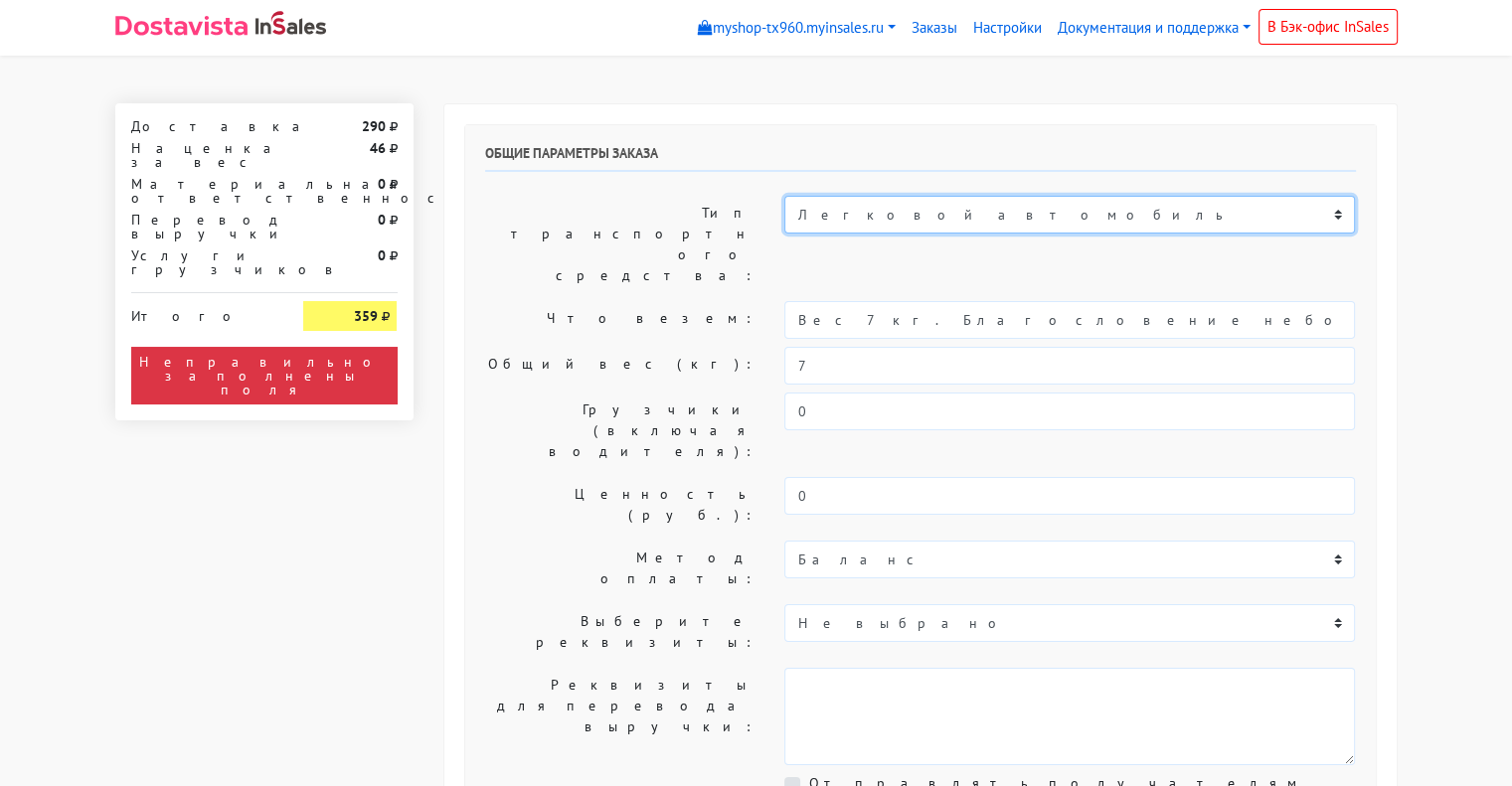 click on "Пеший курьер
Легковой автомобиль
Каблук (до 700 кг)
Микроавтобус / портер (до 1000 кг)
Газель (до 1500 кг)." at bounding box center (1070, 215) 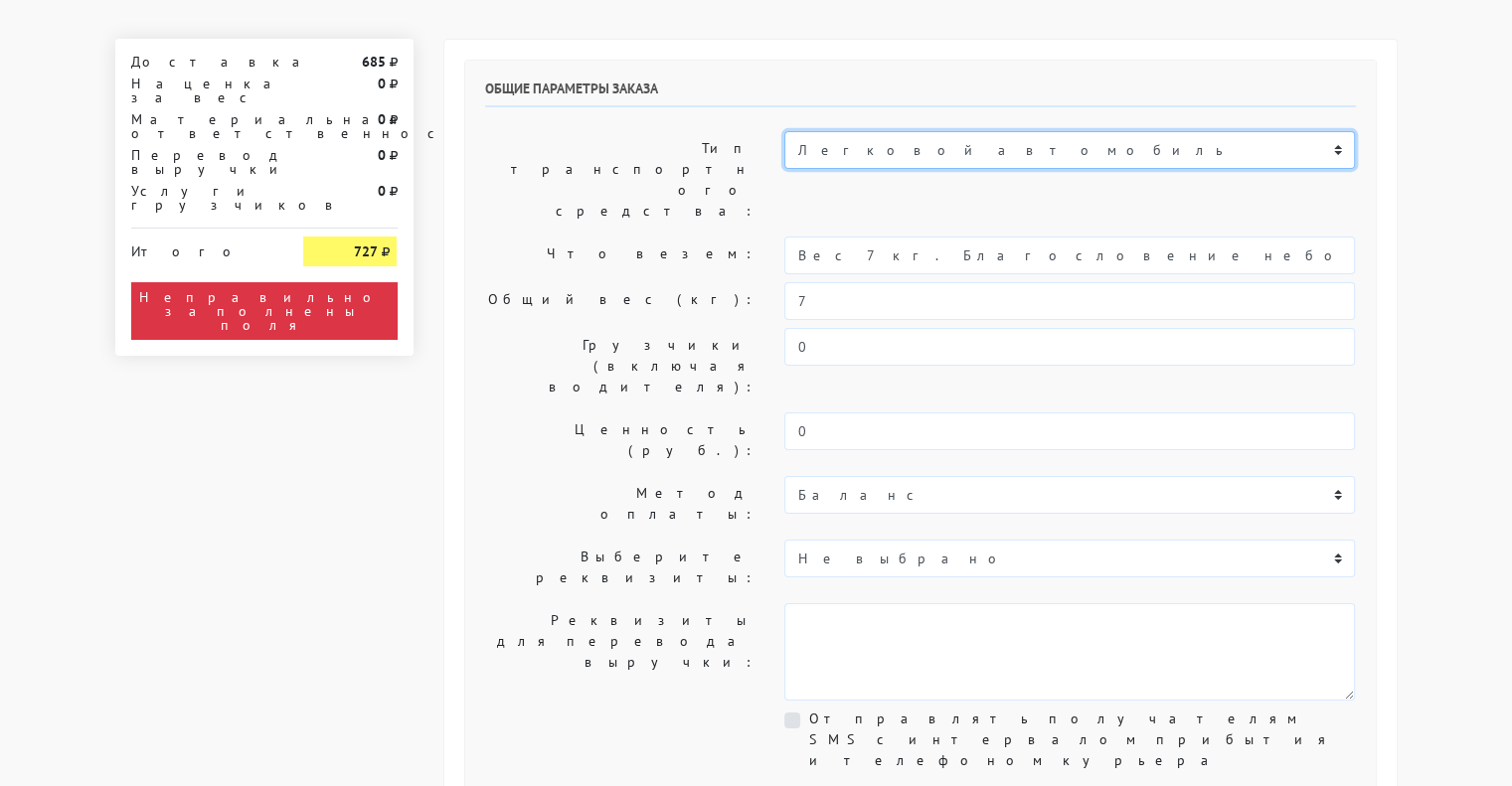scroll, scrollTop: 298, scrollLeft: 0, axis: vertical 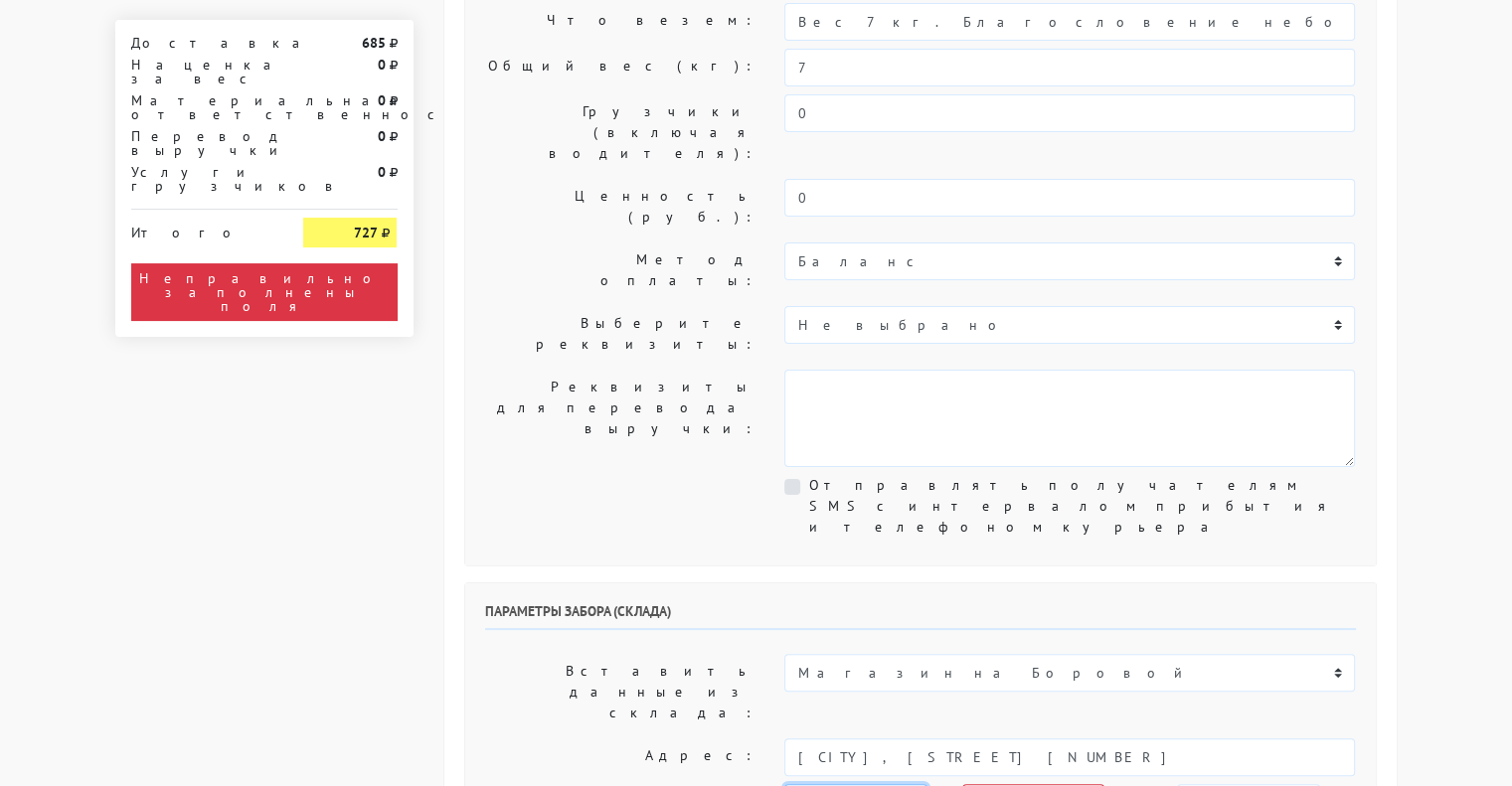 click on "сегодня
завтра
[DATE]
[DATE]
[DATE]
[DATE]
[DATE]
[DATE]
[DATE]" at bounding box center [855, 803] 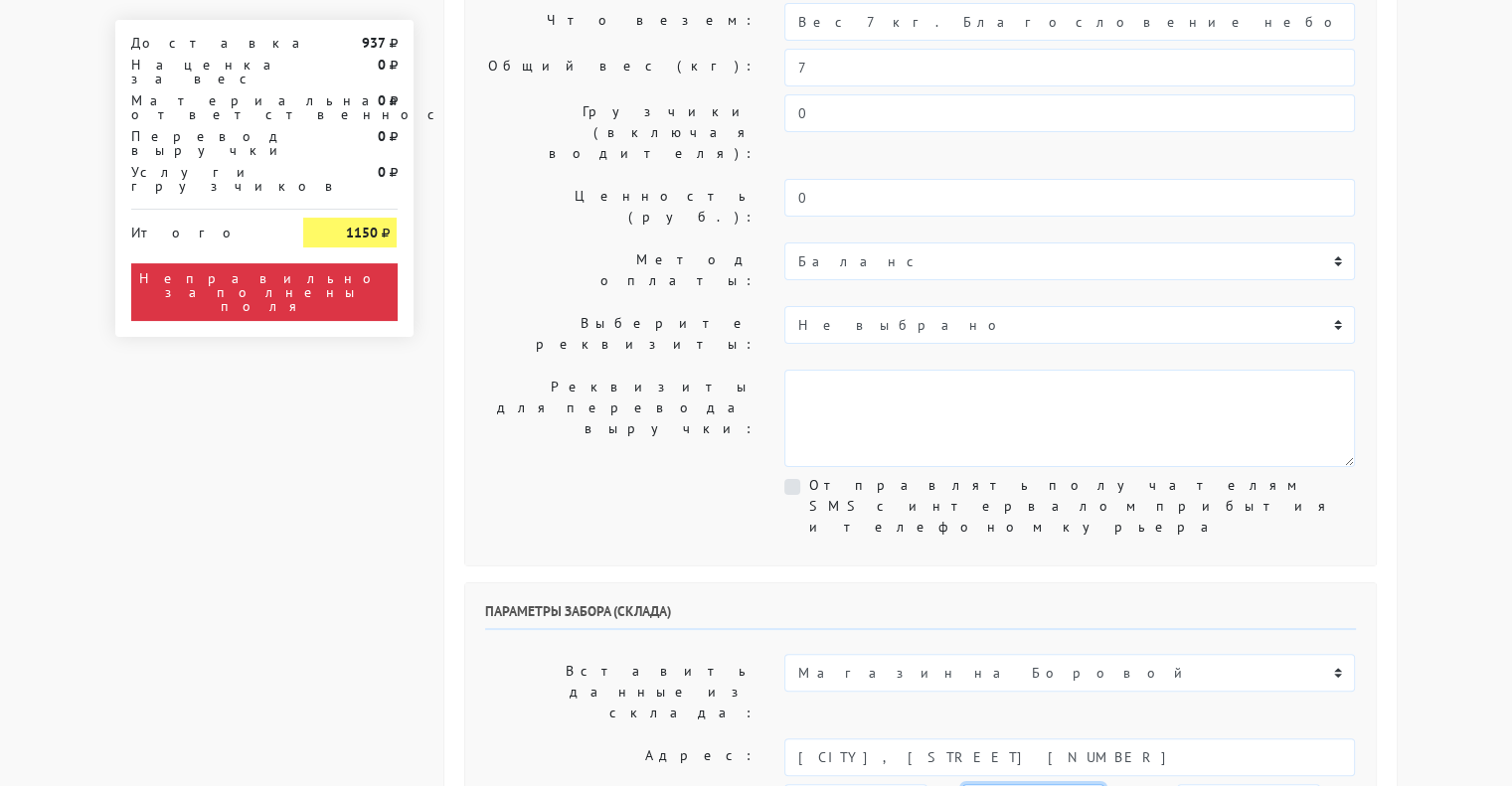 click on "00:00
00:30
01:00
01:30
02:00
02:30
03:00
03:30
04:00 04:30 05:00 05:30 06:00 06:30 07:00 07:30 08:00" at bounding box center [1033, 803] 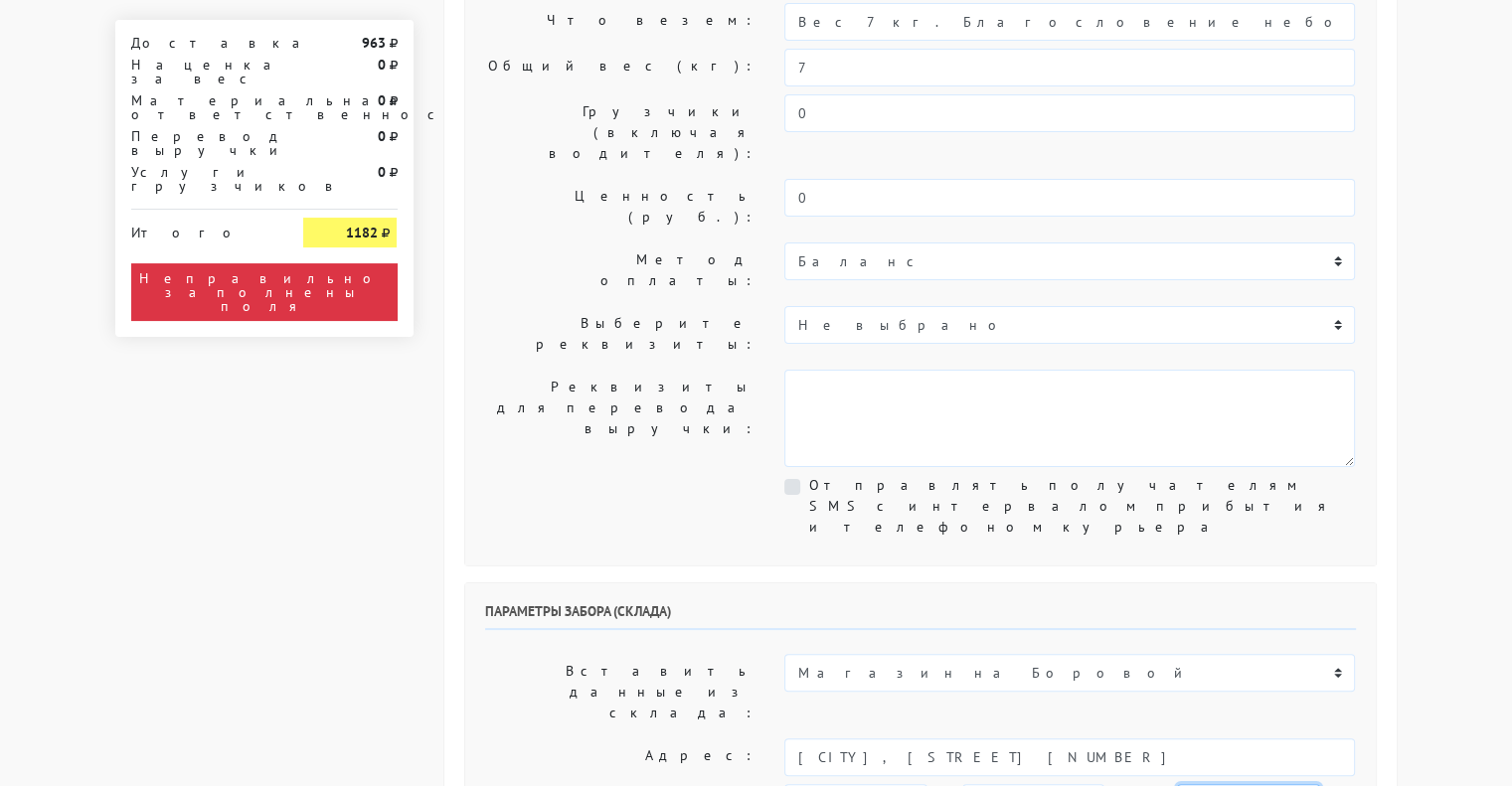 click on "00:00
00:30
01:00
01:30
02:00
02:30
03:00
03:30
04:00 04:30 05:00 05:30 06:00 06:30 07:00 07:30 08:00" at bounding box center [1248, 803] 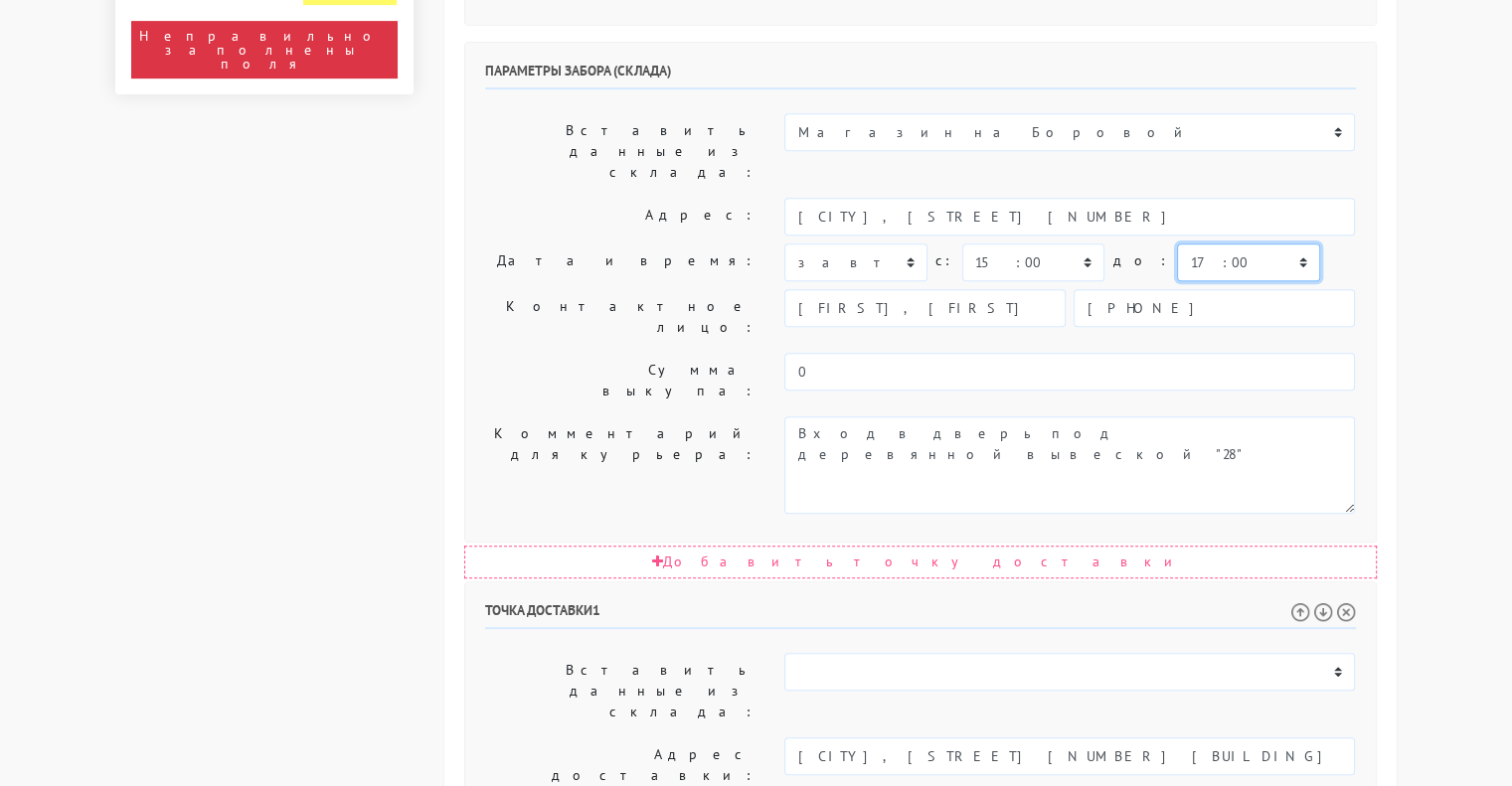 scroll, scrollTop: 894, scrollLeft: 0, axis: vertical 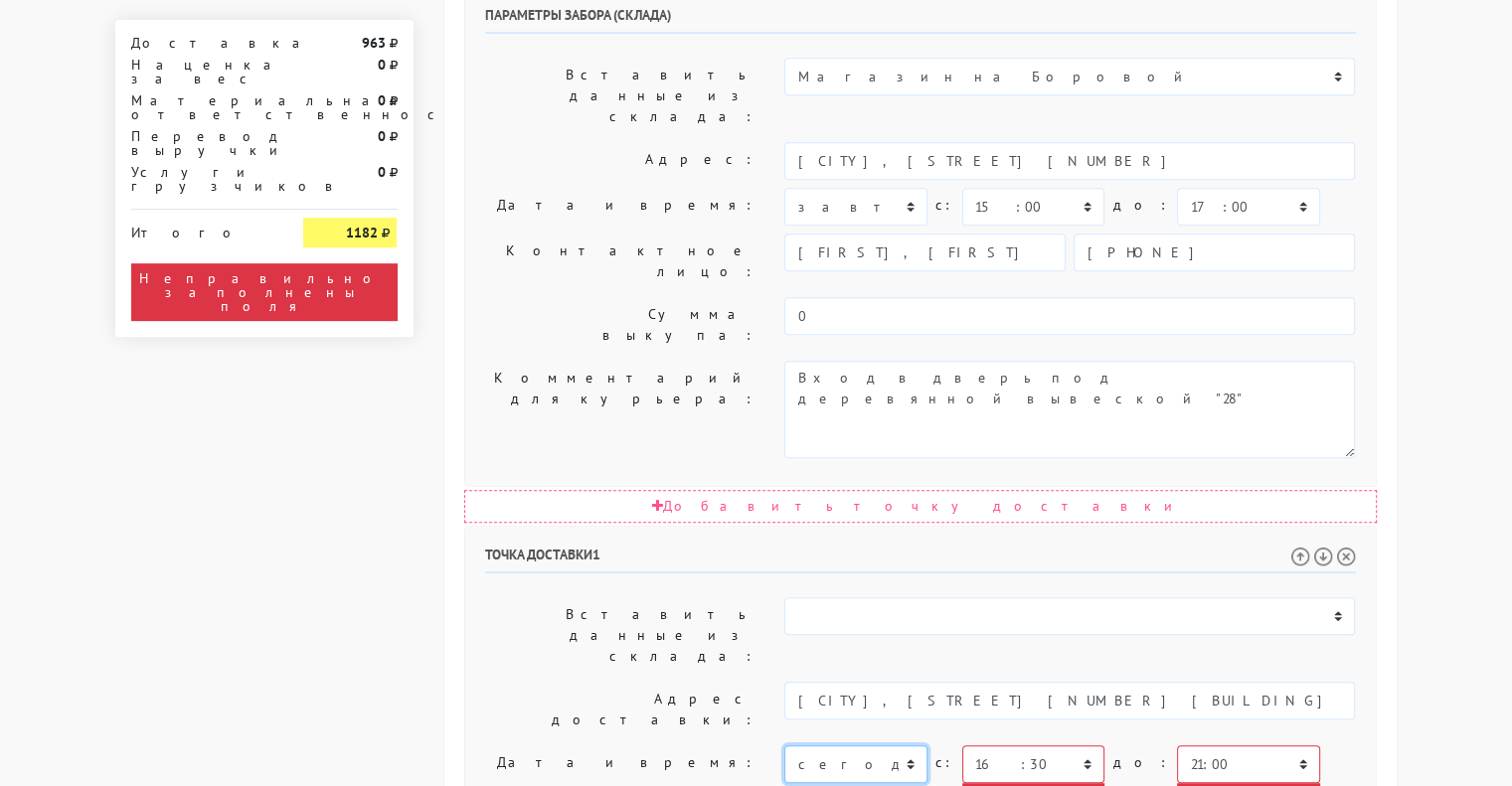 click on "сегодня
завтра
[DATE]
[DATE]
[DATE]
[DATE]
[DATE]
[DATE] [DATE] [DATE] [DATE] [DATE]" at bounding box center (855, 764) 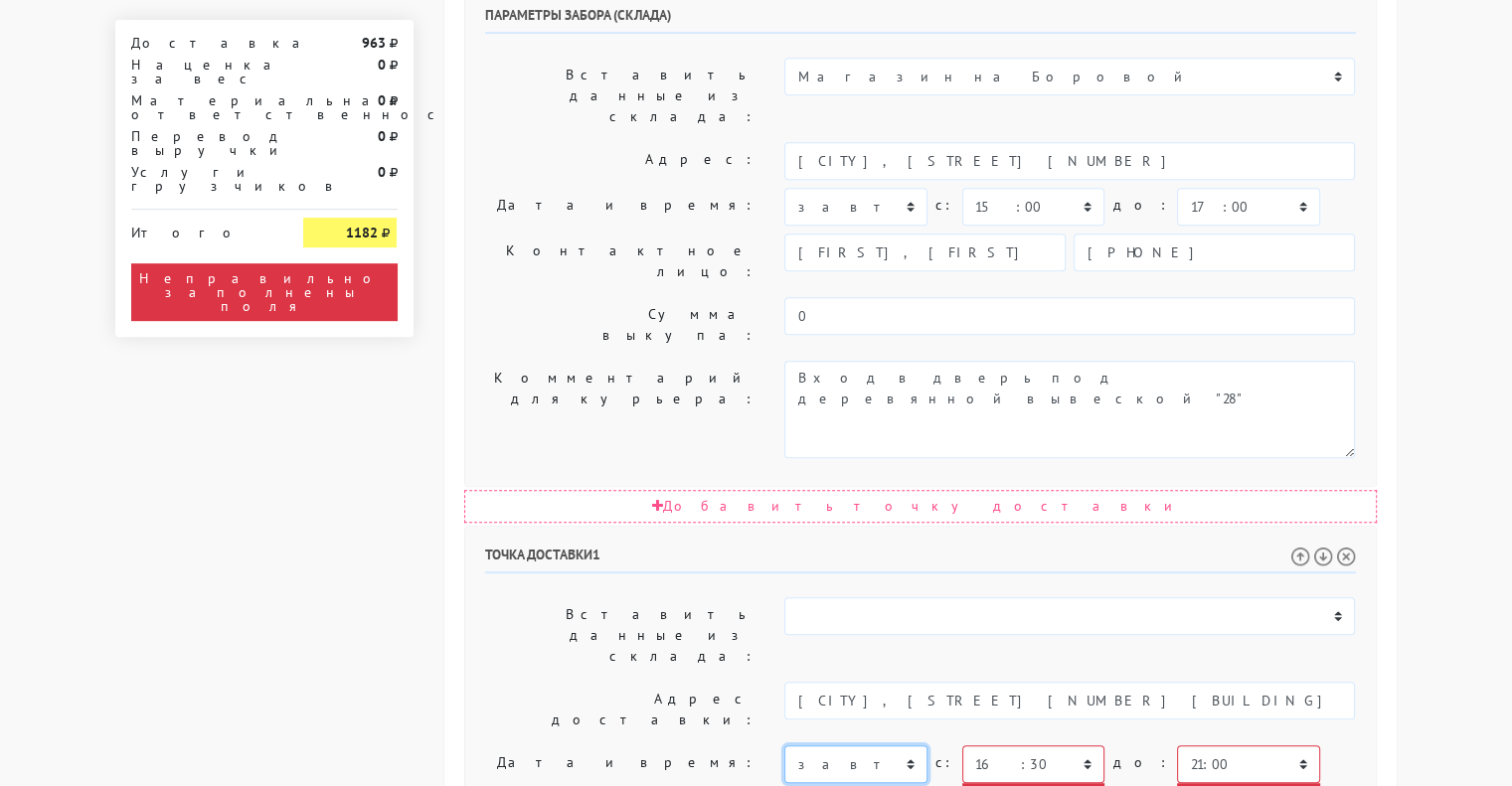 click on "сегодня
завтра
[DATE]
[DATE]
[DATE]
[DATE]
[DATE]
[DATE] [DATE] [DATE] [DATE] [DATE]" at bounding box center (855, 764) 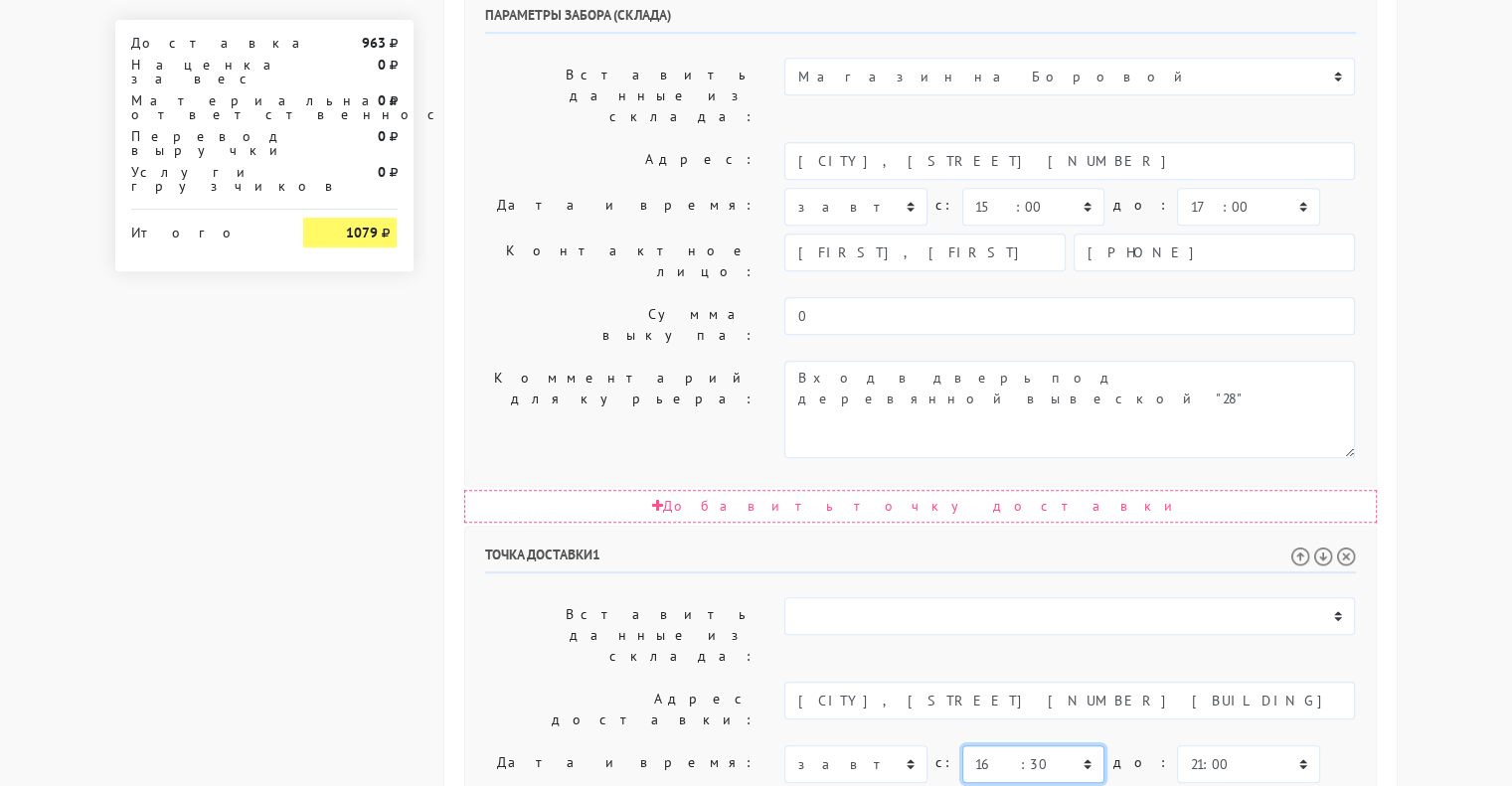 click on "00:00
00:30
01:00
01:30
02:00
02:30
03:00
03:30 04:00 04:30 05:00 05:30 06:00 06:30 07:00 07:30 08:00 08:30 09:00" at bounding box center [1033, 764] 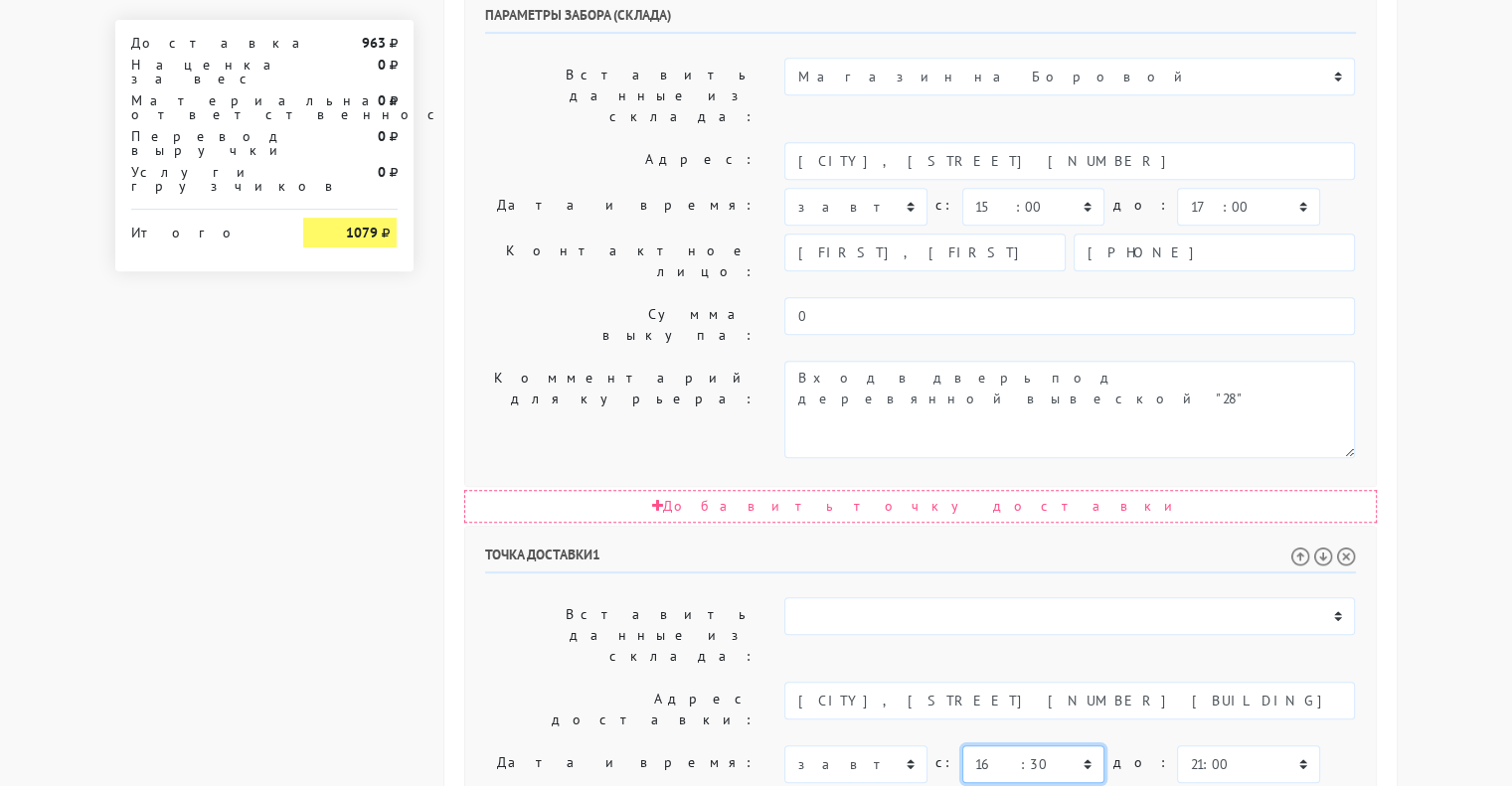 select on "16:00" 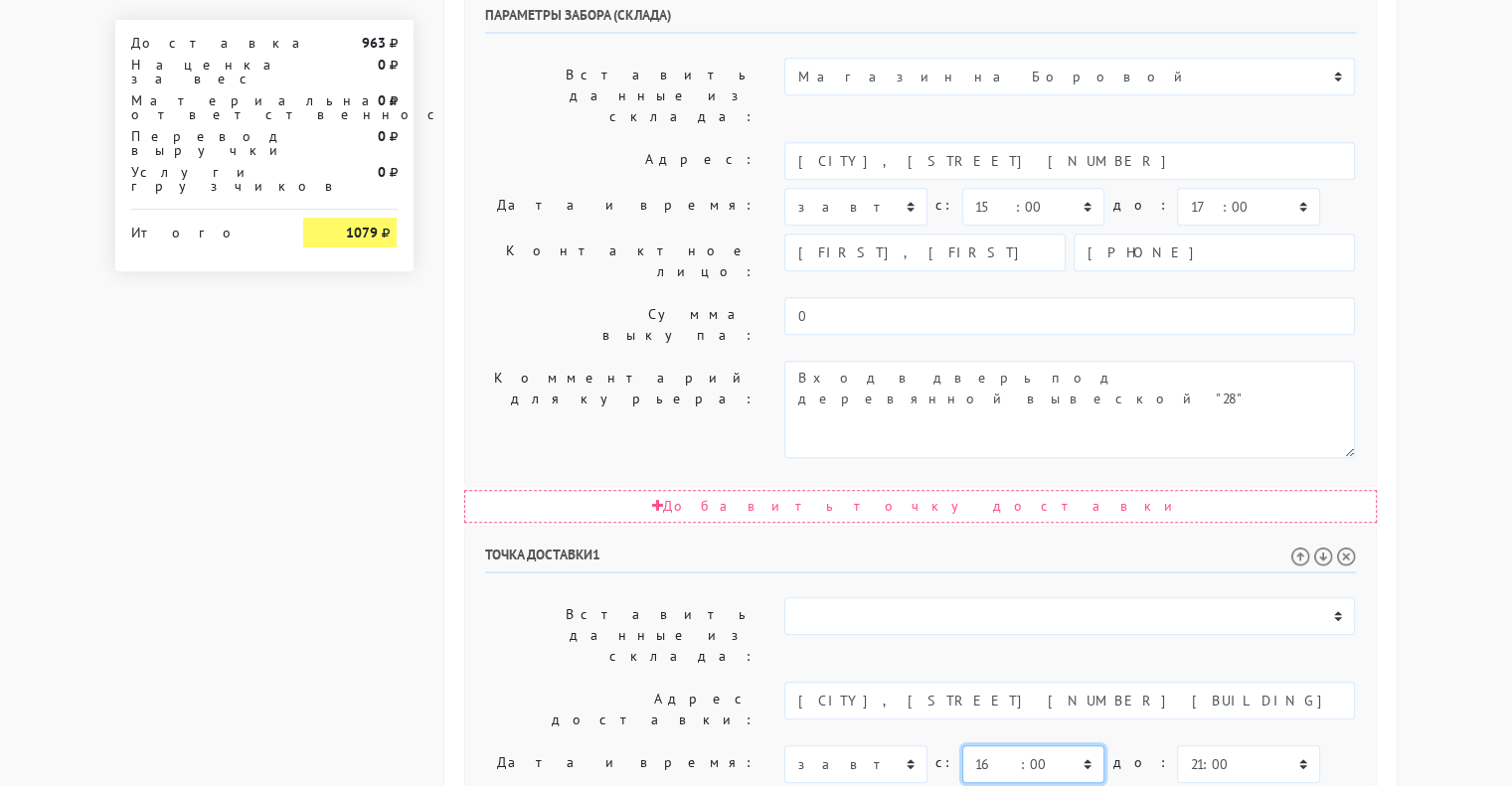click on "00:00
00:30
01:00
01:30
02:00
02:30
03:00
03:30 04:00 04:30 05:00 05:30 06:00 06:30 07:00 07:30 08:00 08:30 09:00" at bounding box center [1033, 764] 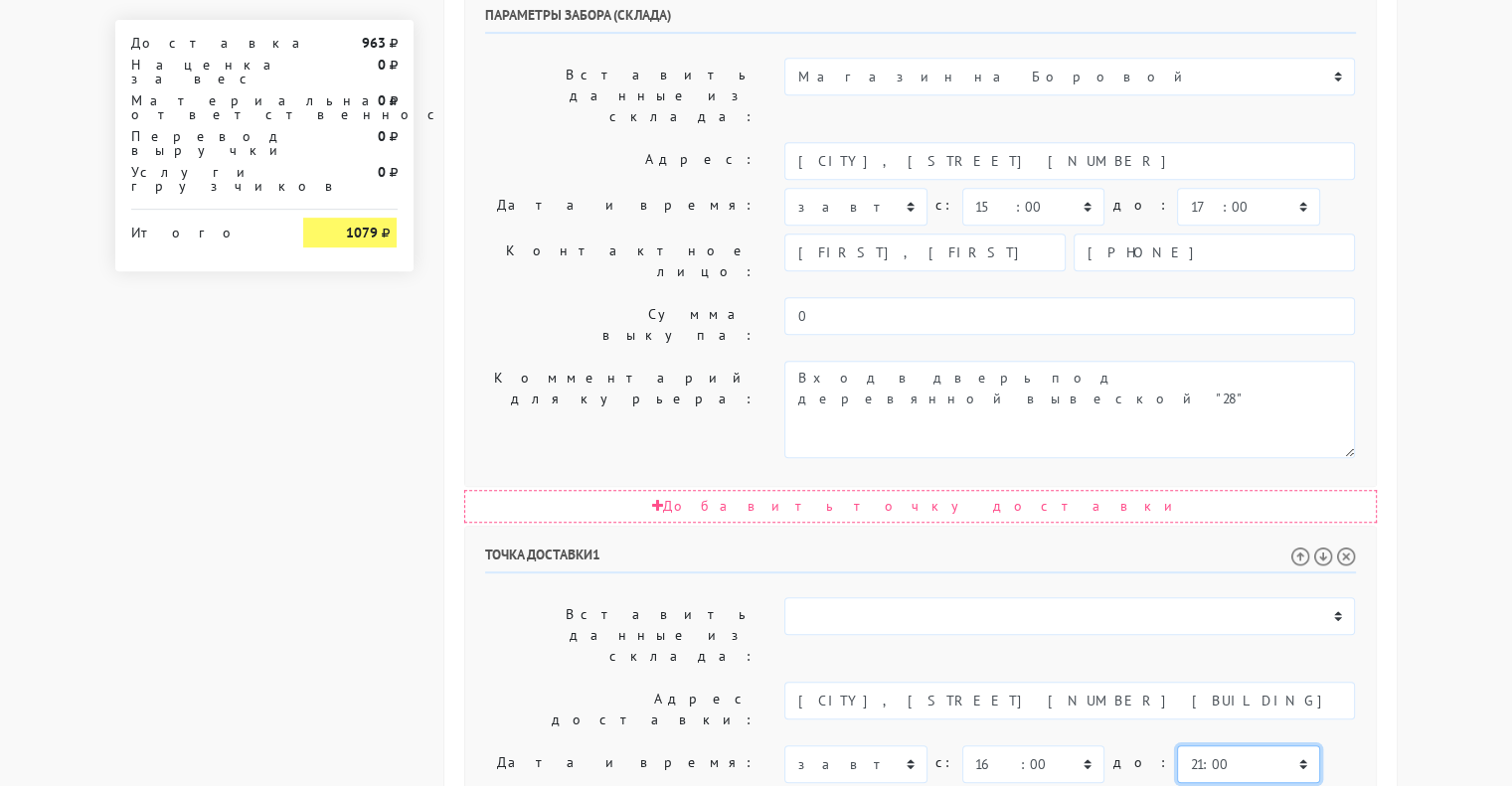 click on "00:00
00:30
01:00
01:30
02:00
02:30
03:00
03:30 04:00 04:30 05:00 05:30 06:00 06:30 07:00 07:30 08:00 08:30 09:00" at bounding box center (1248, 764) 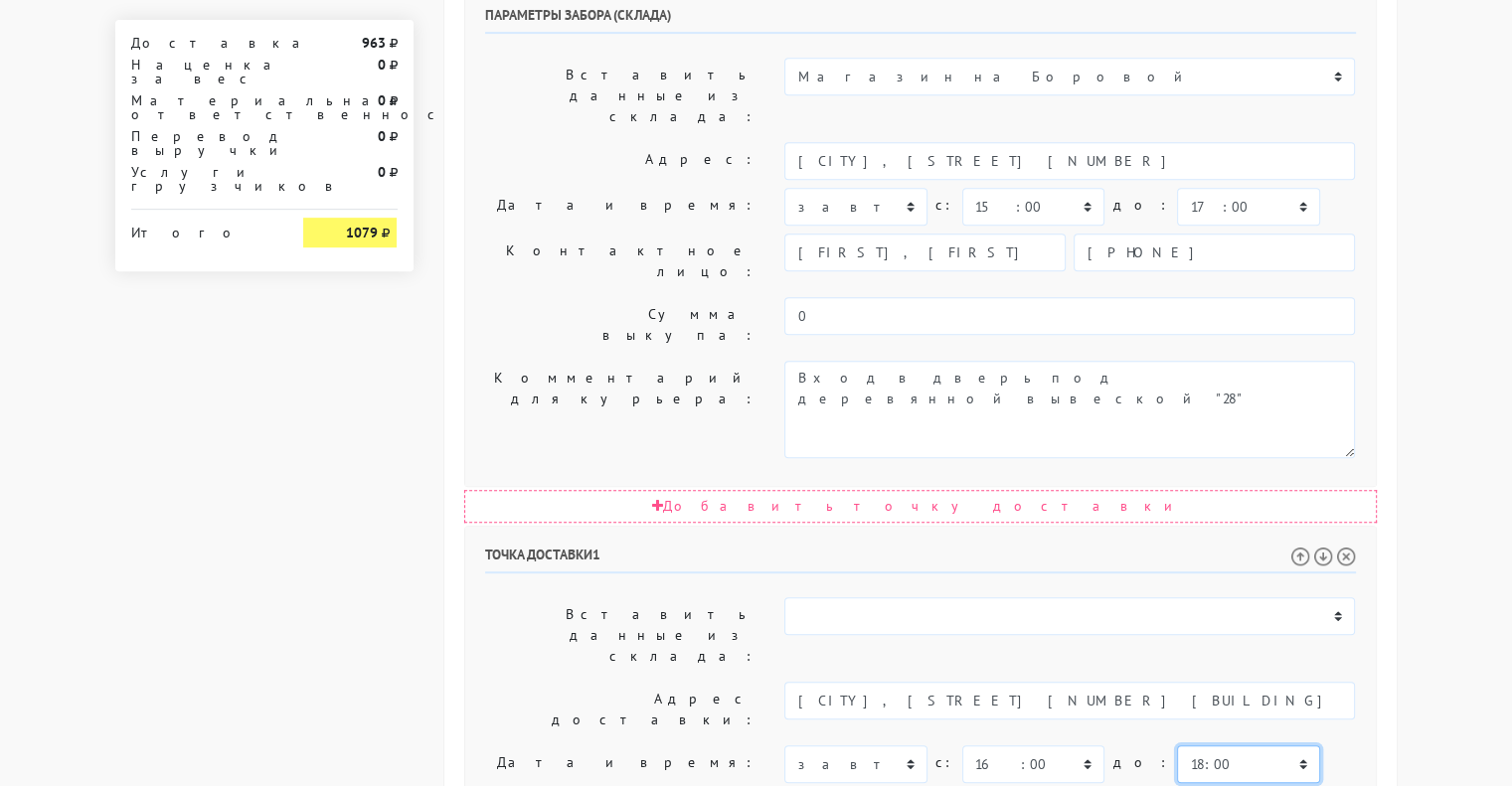 click on "00:00
00:30
01:00
01:30
02:00
02:30
03:00
03:30 04:00 04:30 05:00 05:30 06:00 06:30 07:00 07:30 08:00 08:30 09:00" at bounding box center (1248, 764) 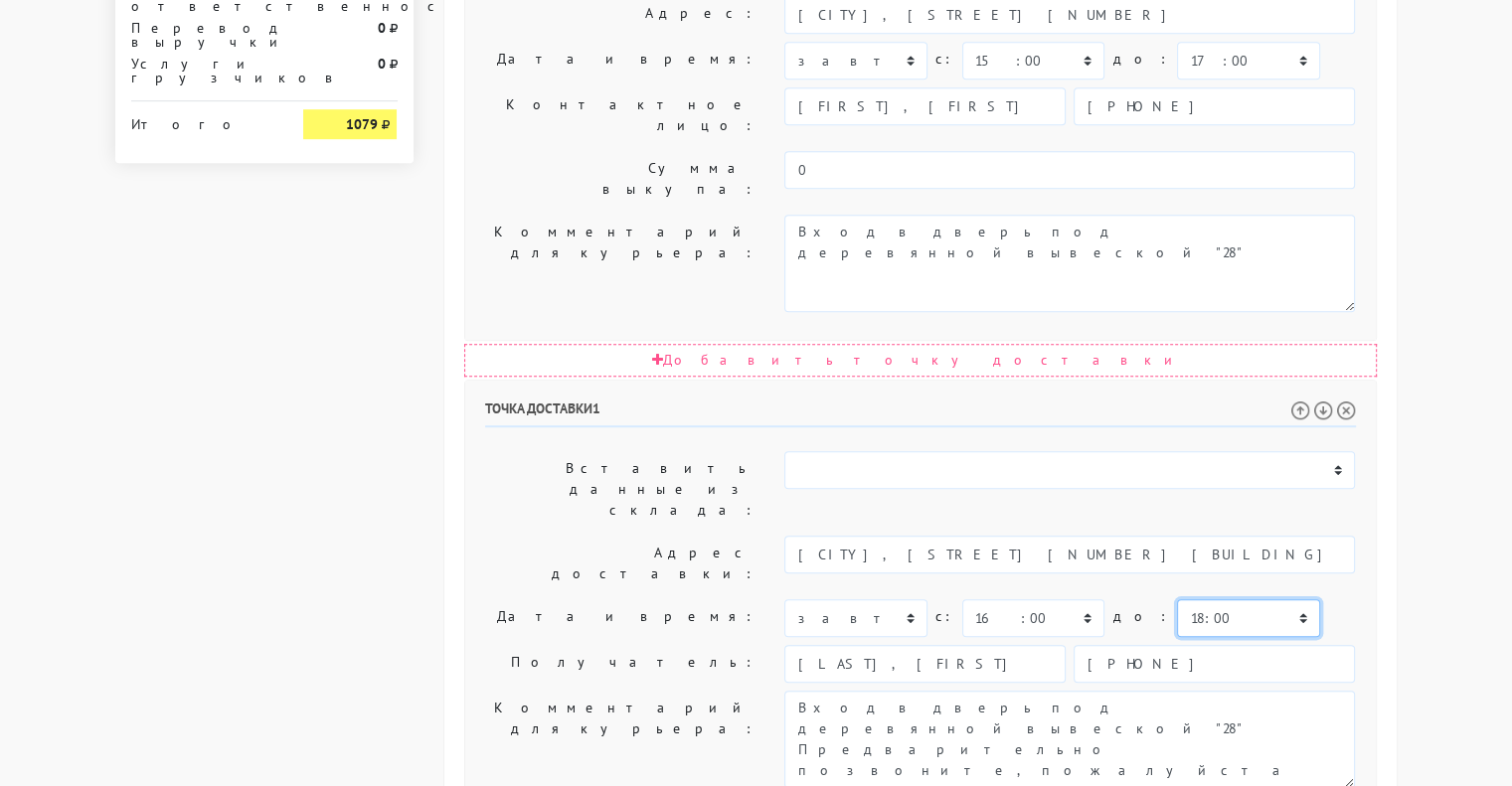 scroll, scrollTop: 1041, scrollLeft: 0, axis: vertical 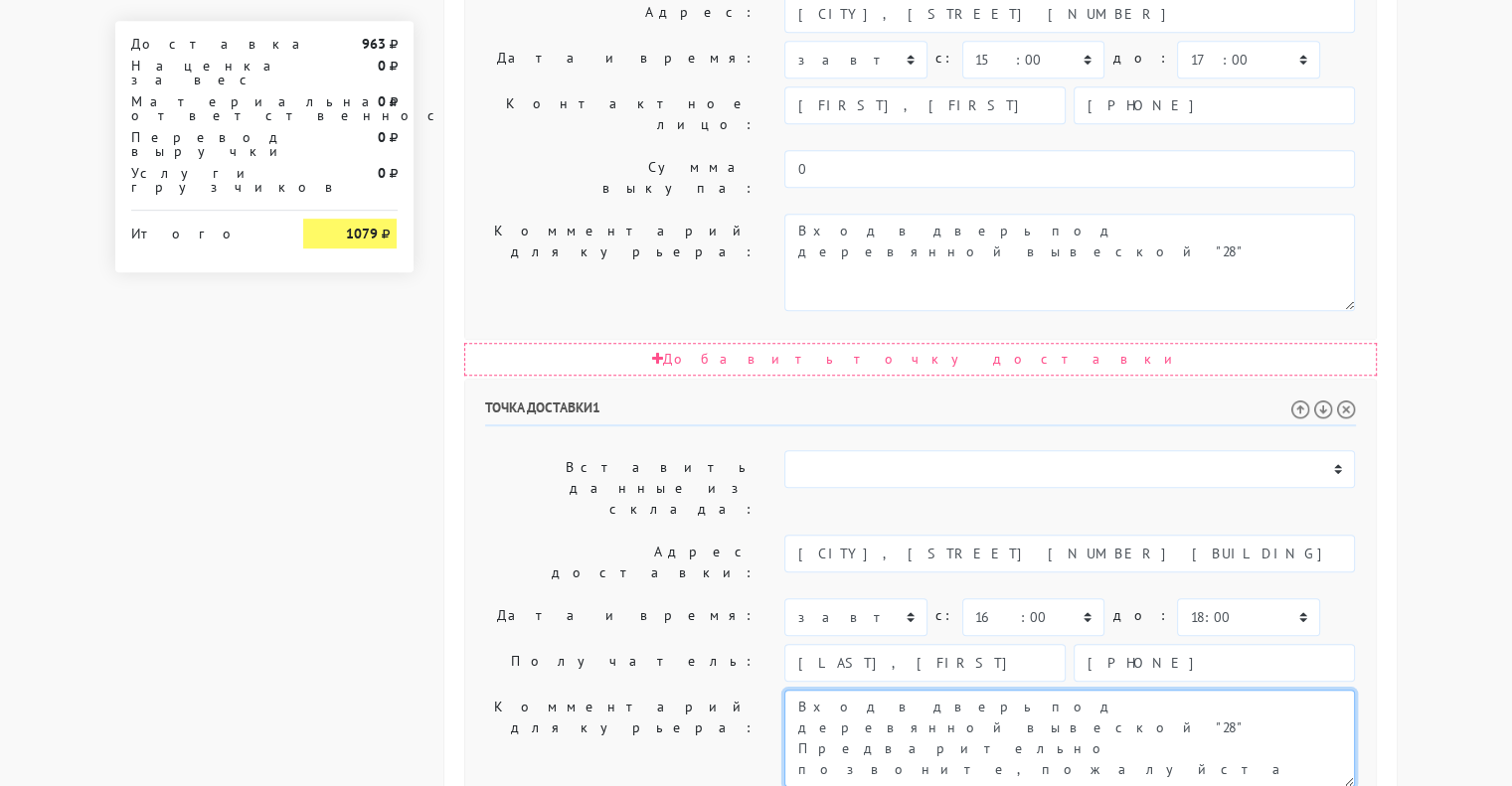 drag, startPoint x: 1070, startPoint y: 377, endPoint x: 516, endPoint y: 377, distance: 554 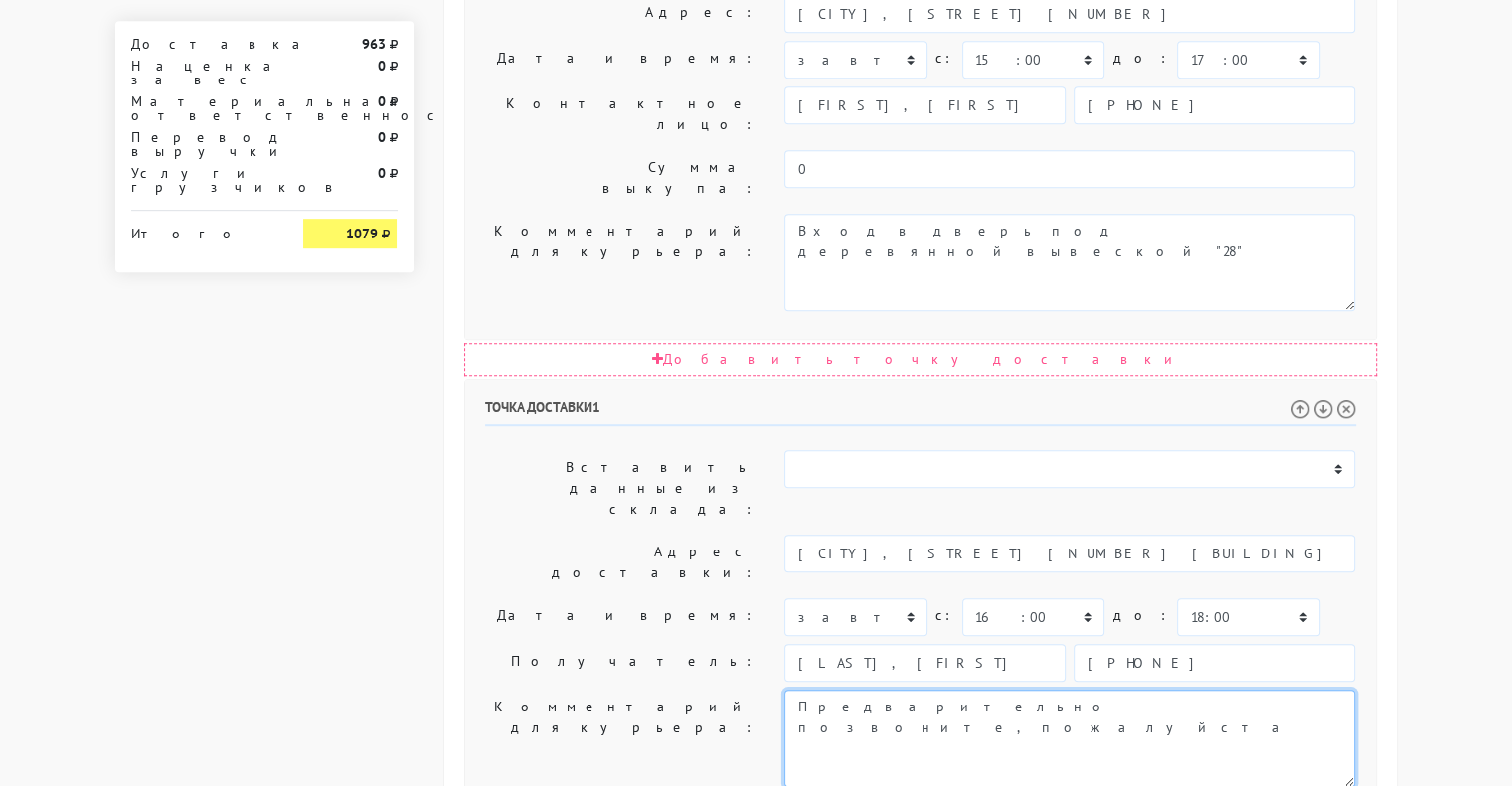 type on "Предварительно позвоните, пожалуйста" 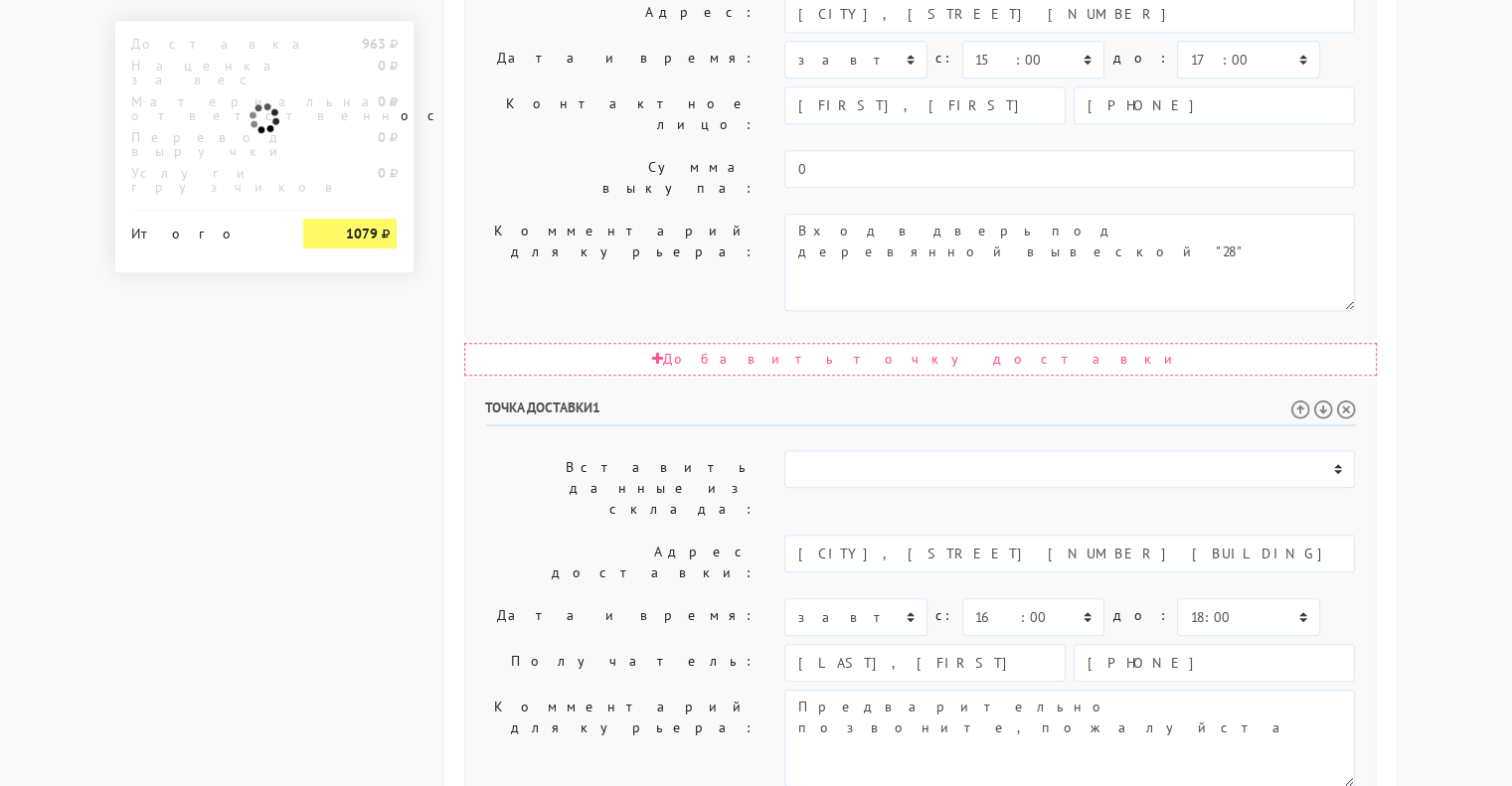 click on "myshop-tx960.myinsales.ru
myshop-tx960.myinsales.ru
Выйти
Заказы
Настройки
963" at bounding box center (756, 71) 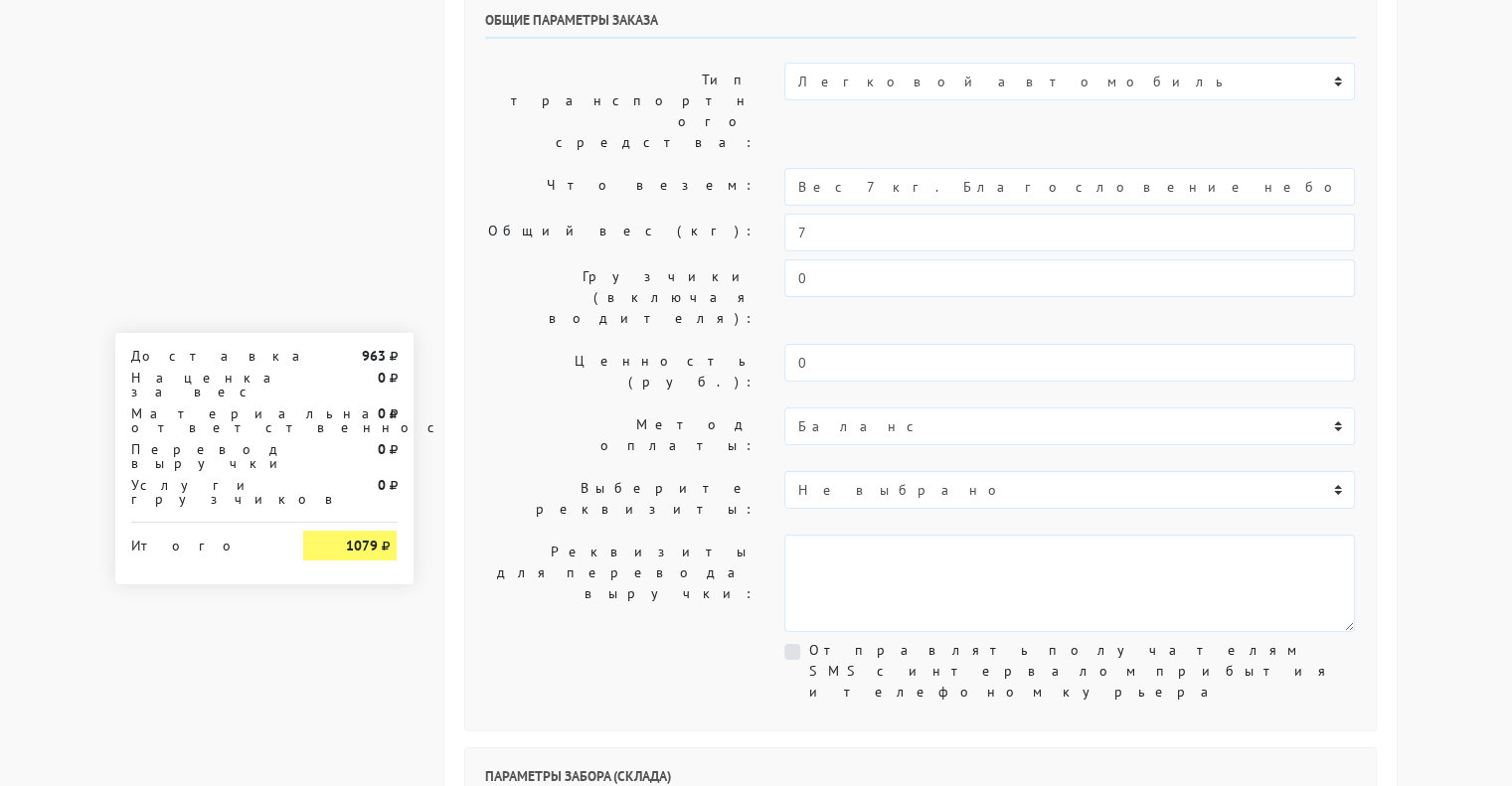 scroll, scrollTop: 0, scrollLeft: 0, axis: both 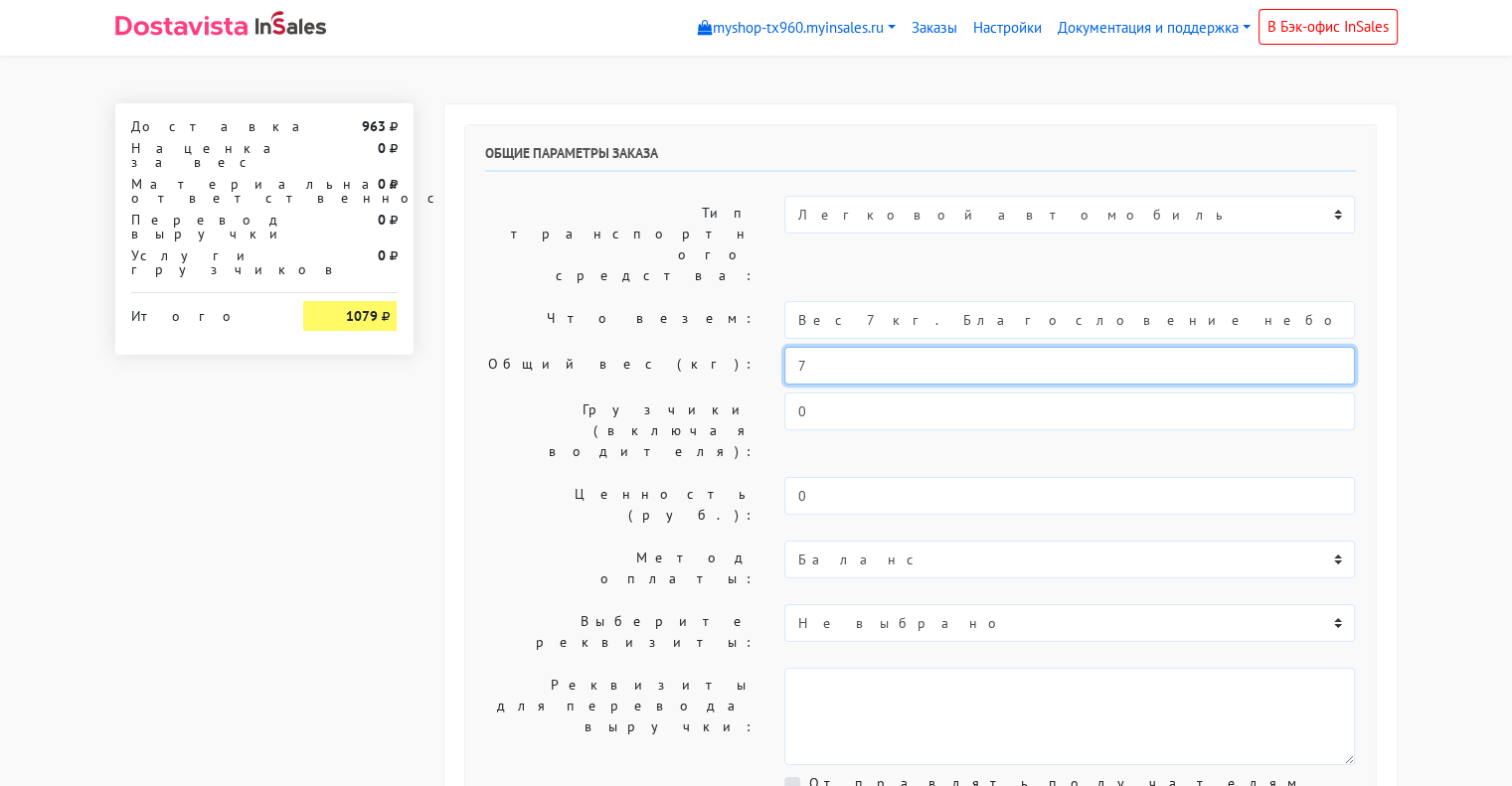 drag, startPoint x: 811, startPoint y: 298, endPoint x: 767, endPoint y: 299, distance: 44.011362 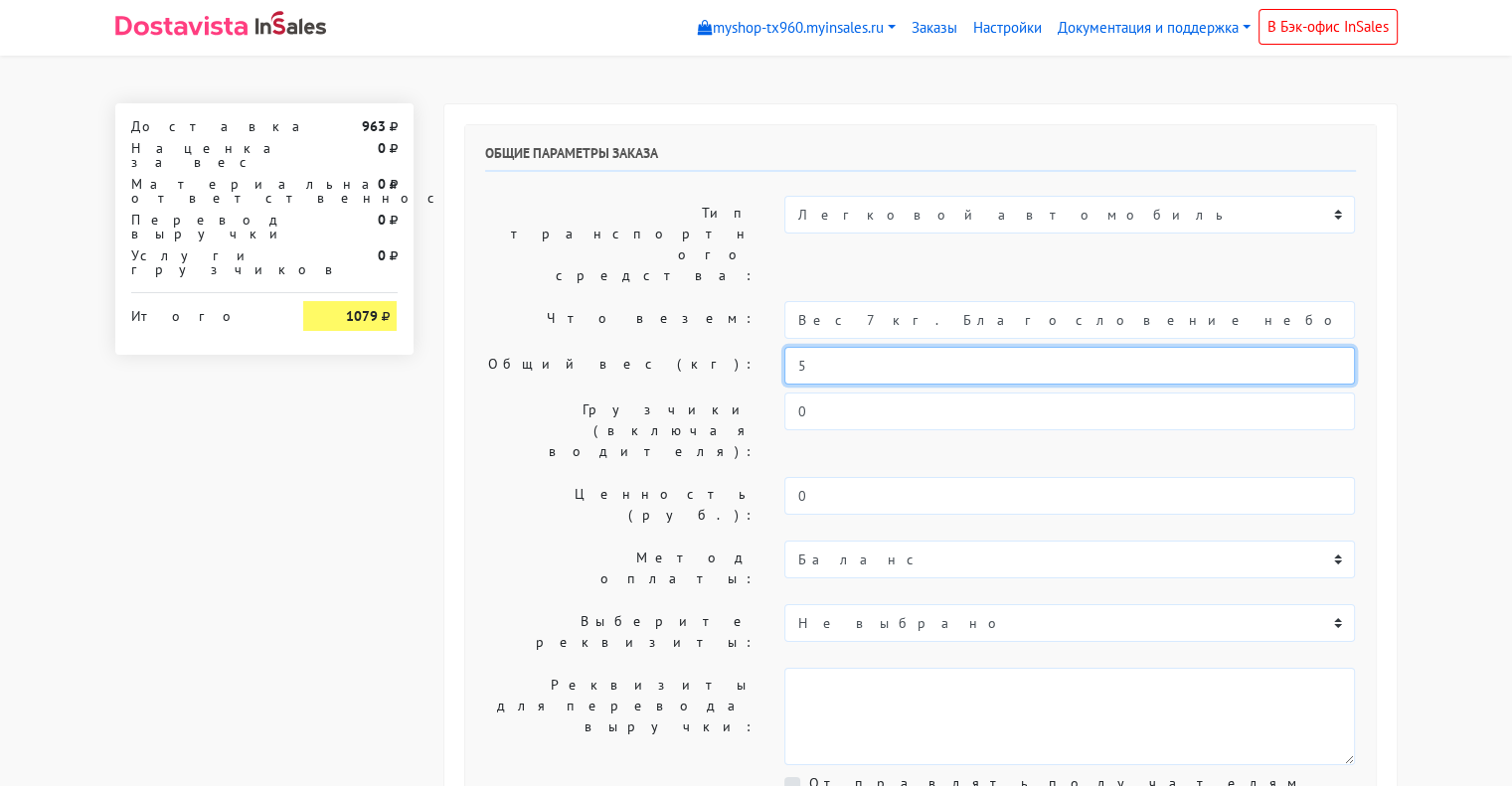 type on "5" 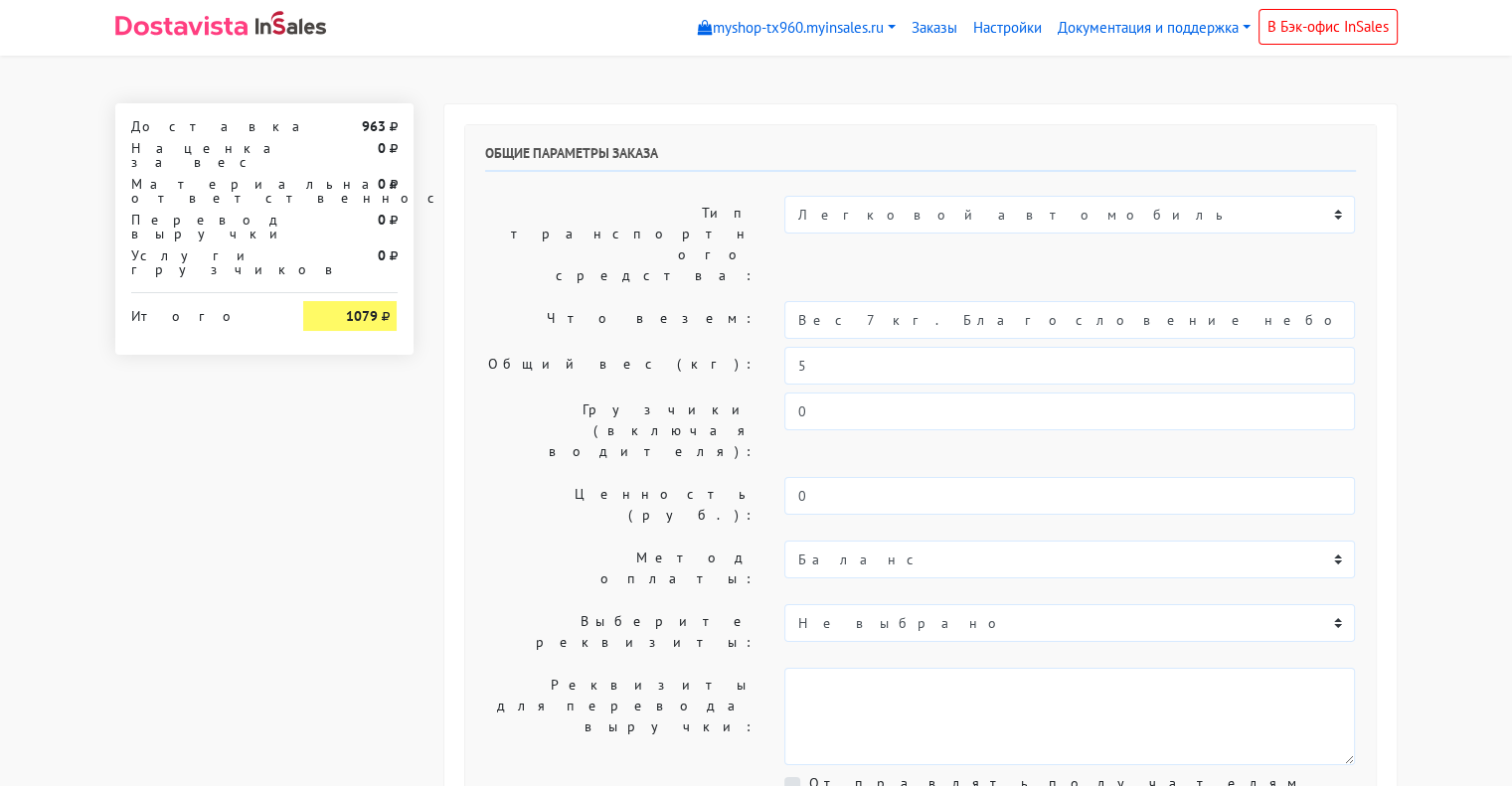 click on "myshop-tx960.myinsales.ru
myshop-tx960.myinsales.ru
Выйти
Заказы
Настройки
963" at bounding box center (756, 1112) 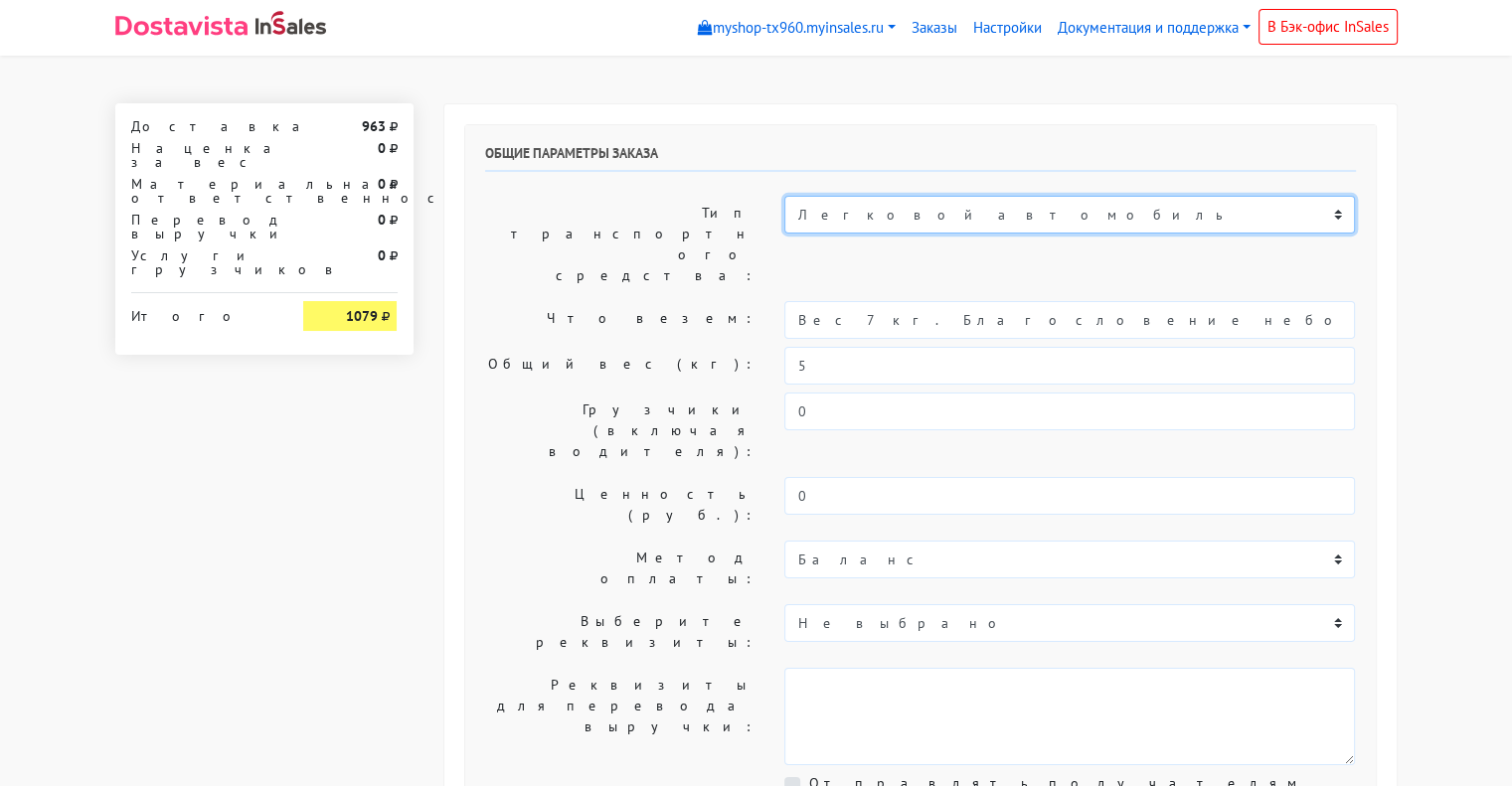 click on "Пеший курьер
Легковой автомобиль
Каблук (до 700 кг)
Микроавтобус / портер (до 1000 кг)
Газель (до 1500 кг)." at bounding box center (1070, 215) 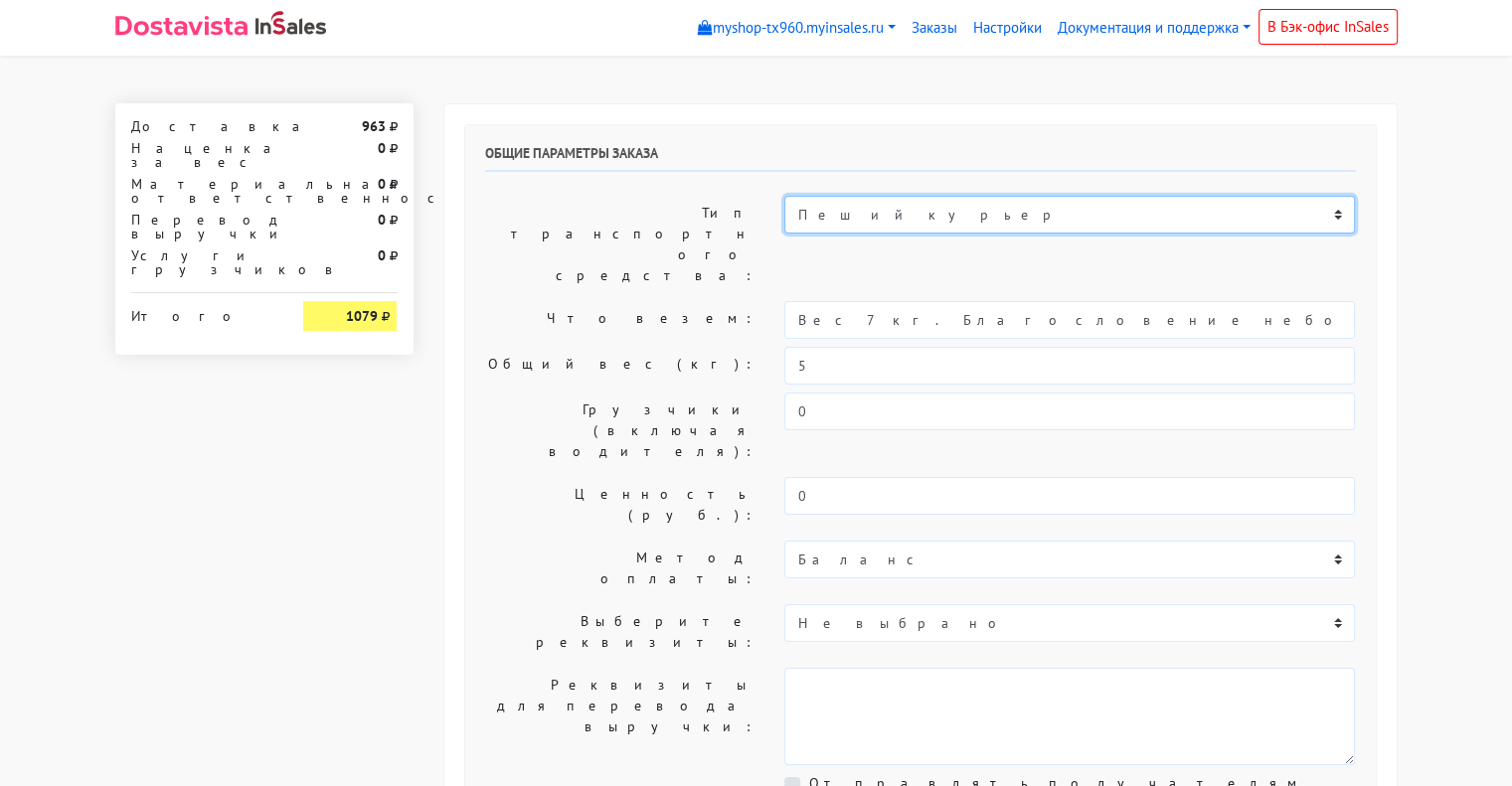 click on "Пеший курьер
Легковой автомобиль
Каблук (до 700 кг)
Микроавтобус / портер (до 1000 кг)
Газель (до 1500 кг)." at bounding box center [1070, 215] 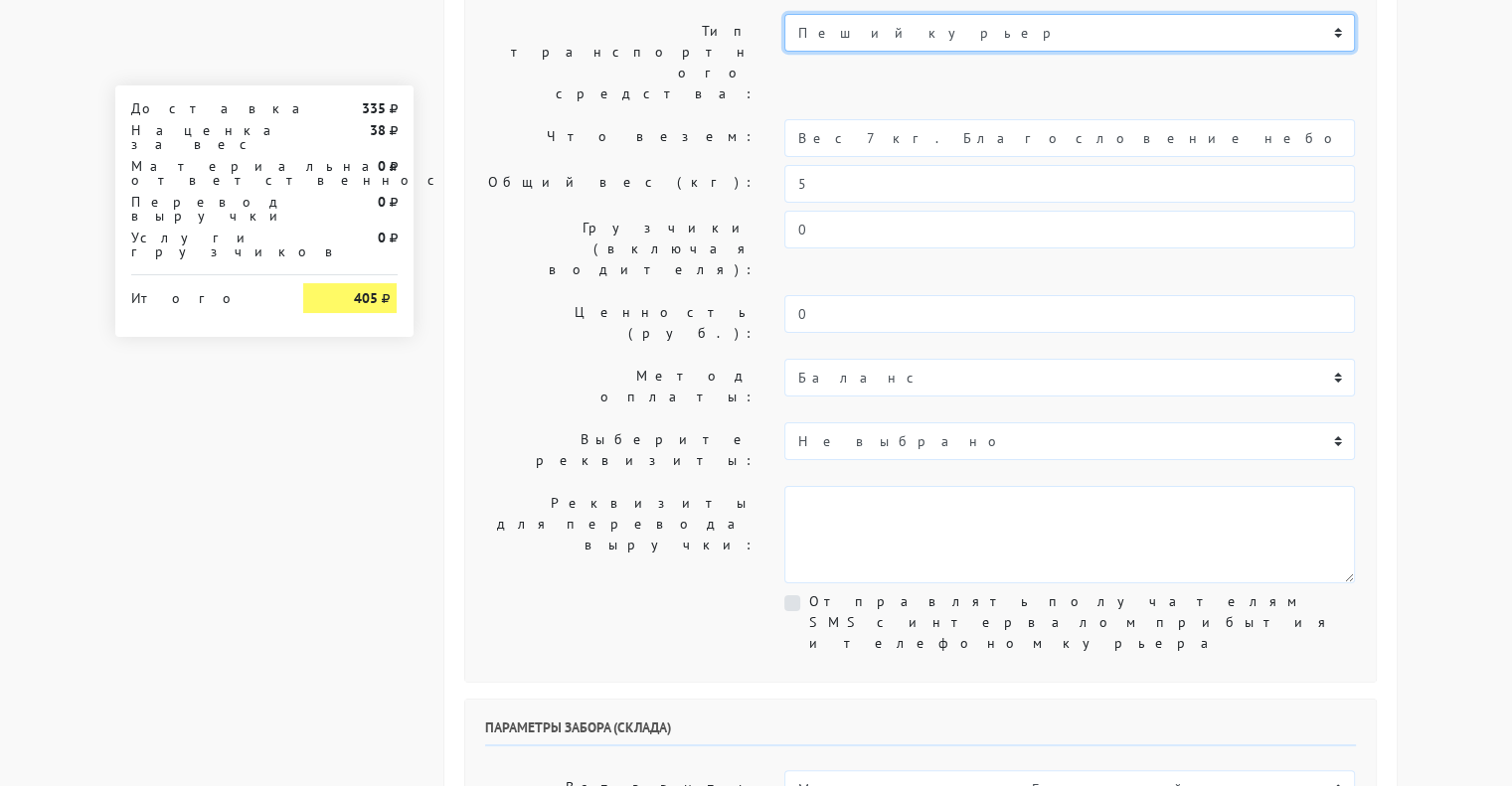 scroll, scrollTop: 147, scrollLeft: 0, axis: vertical 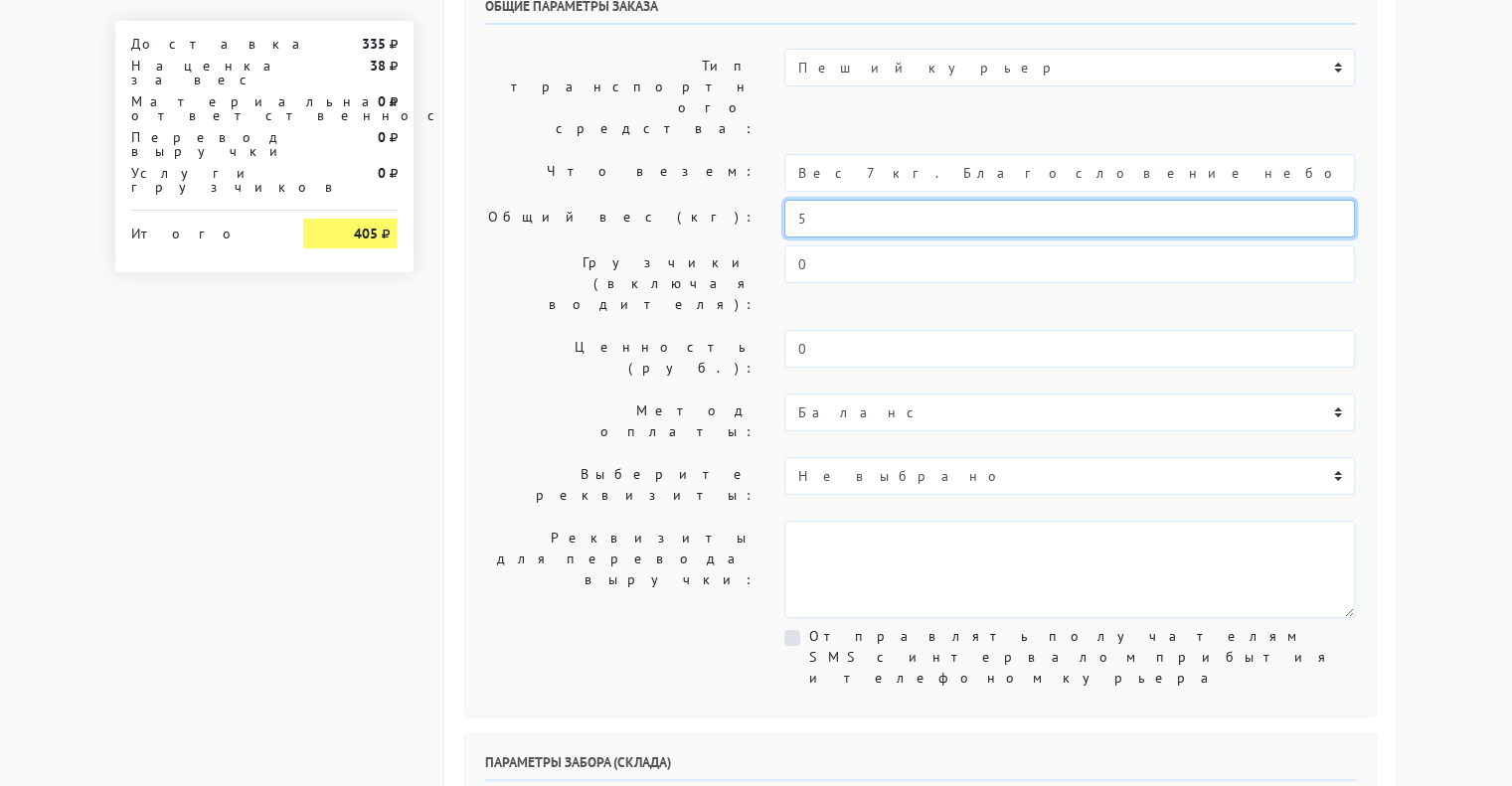drag, startPoint x: 812, startPoint y: 154, endPoint x: 756, endPoint y: 163, distance: 56.718604 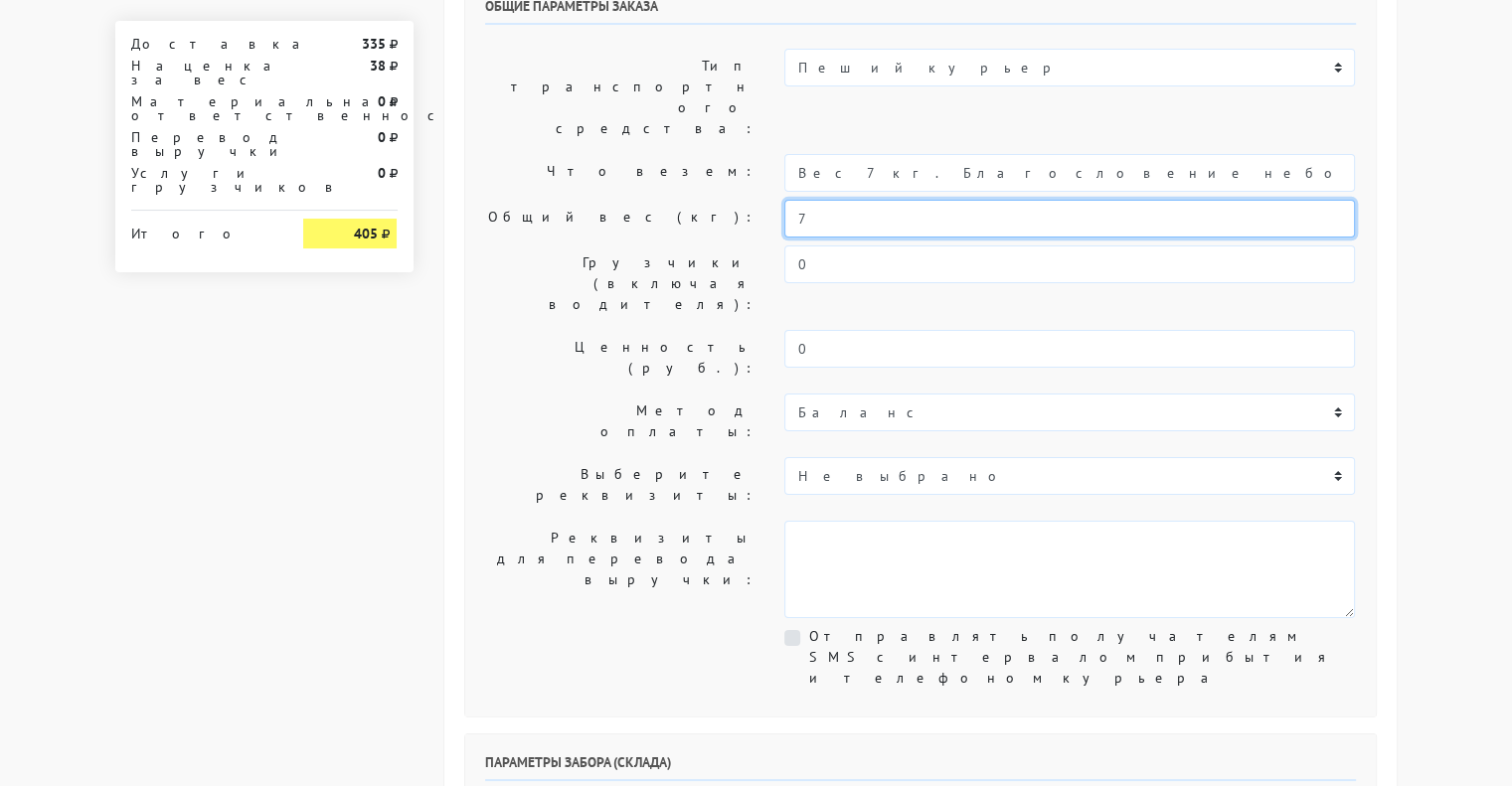 type on "7" 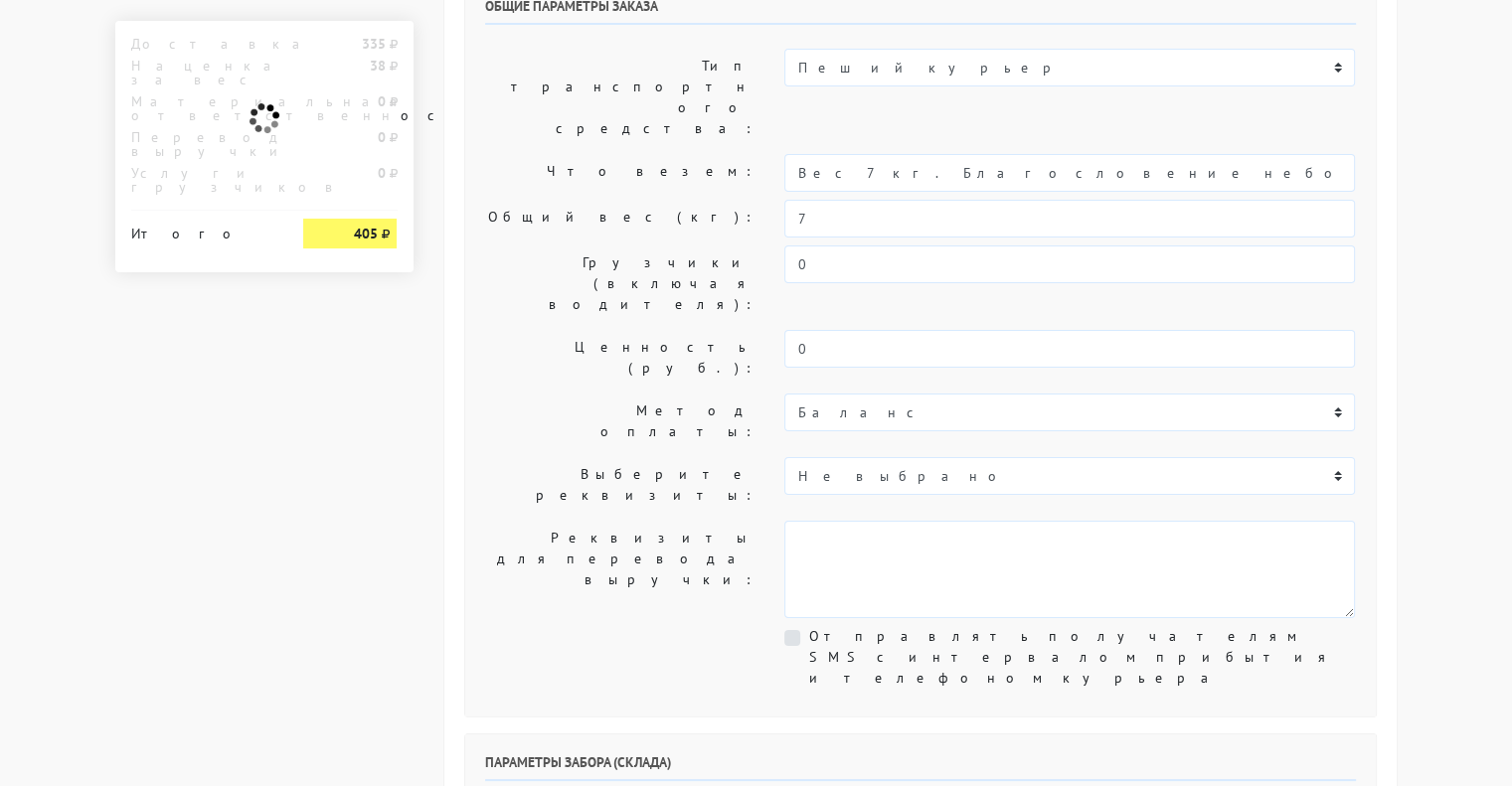 click on "myshop-tx960.myinsales.ru
myshop-tx960.myinsales.ru
Выйти
Заказы
Настройки
335" at bounding box center (756, 965) 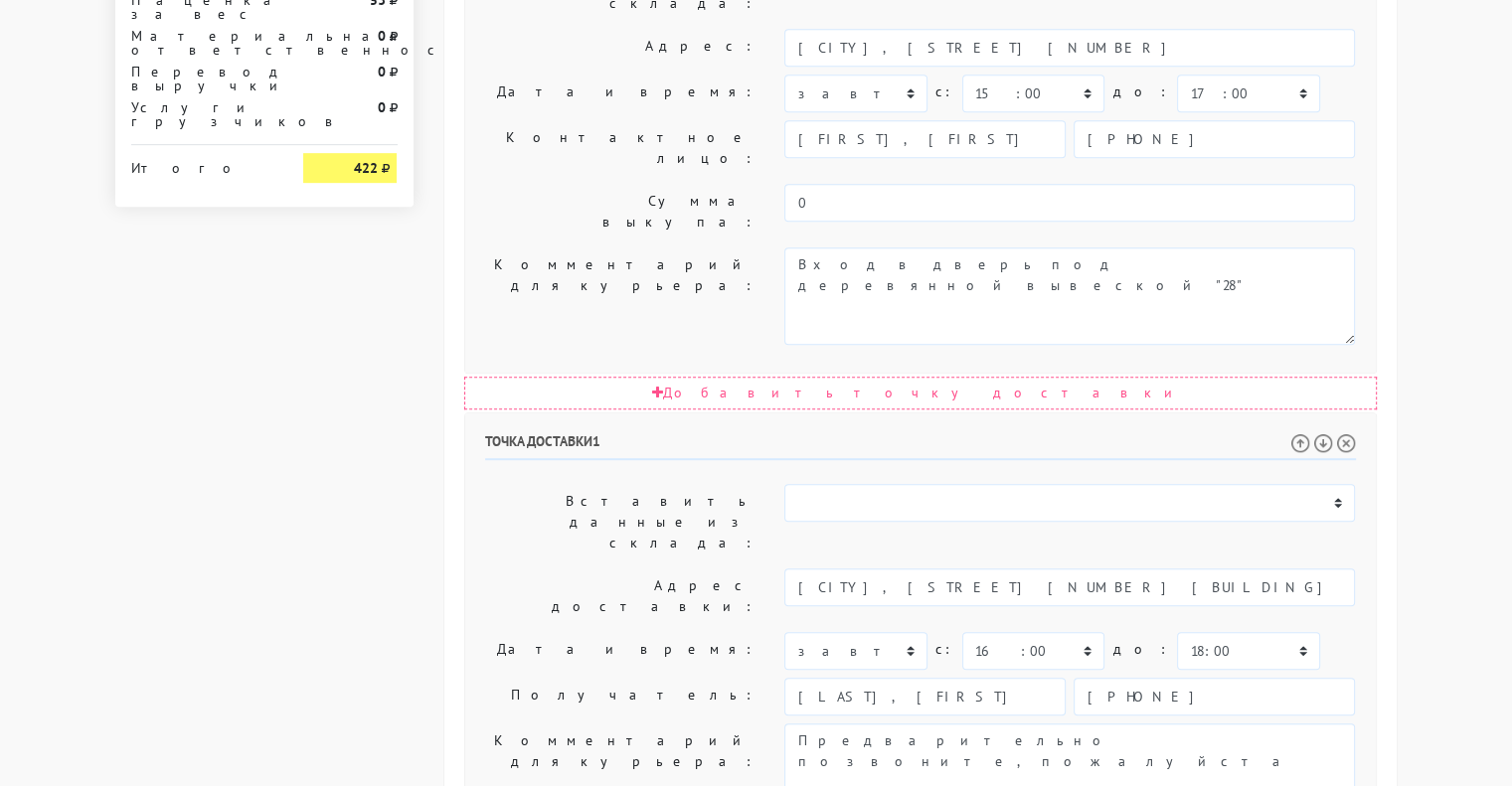 scroll, scrollTop: 1041, scrollLeft: 0, axis: vertical 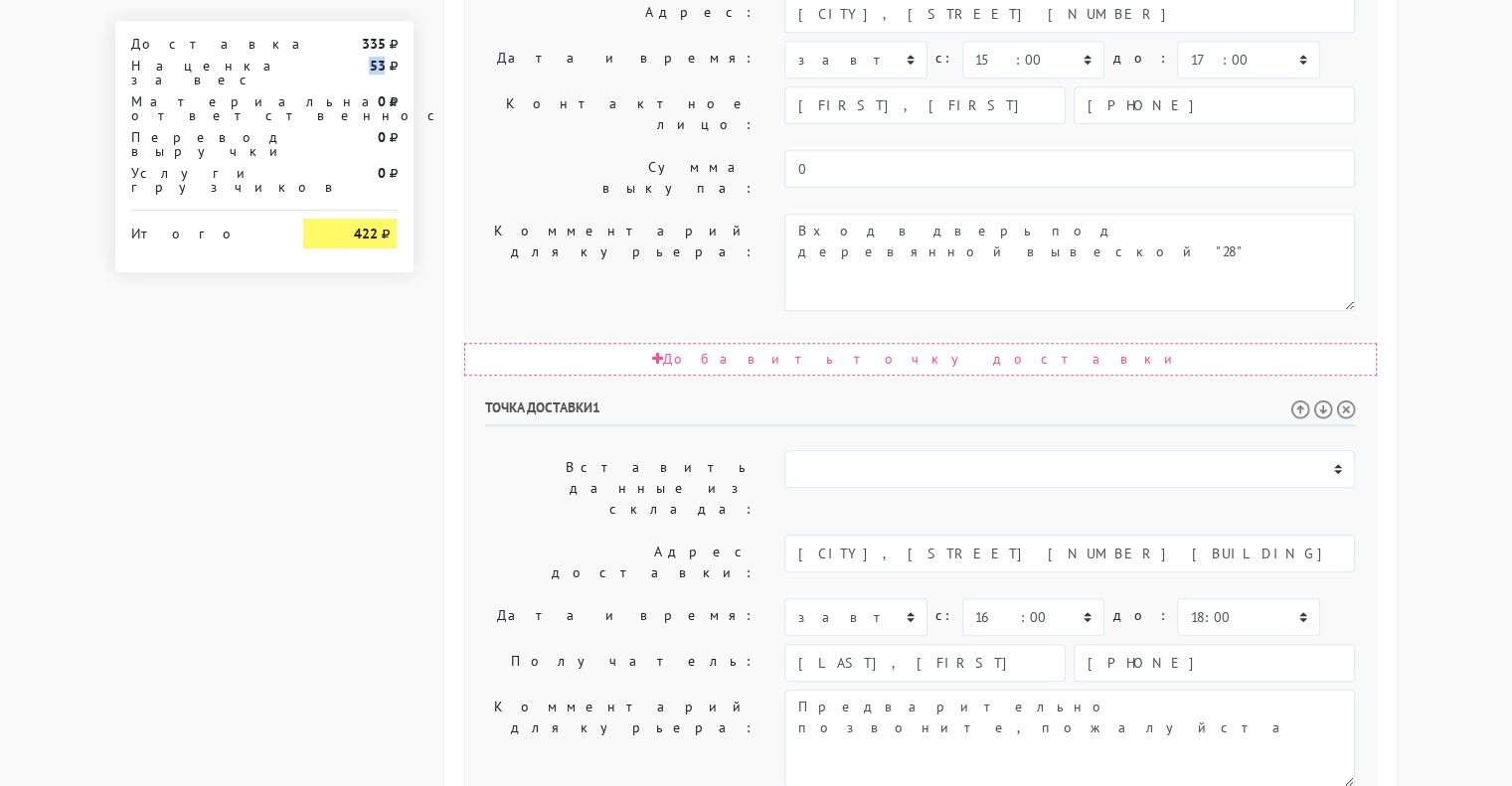 drag, startPoint x: 373, startPoint y: 68, endPoint x: 383, endPoint y: 70, distance: 10.198039 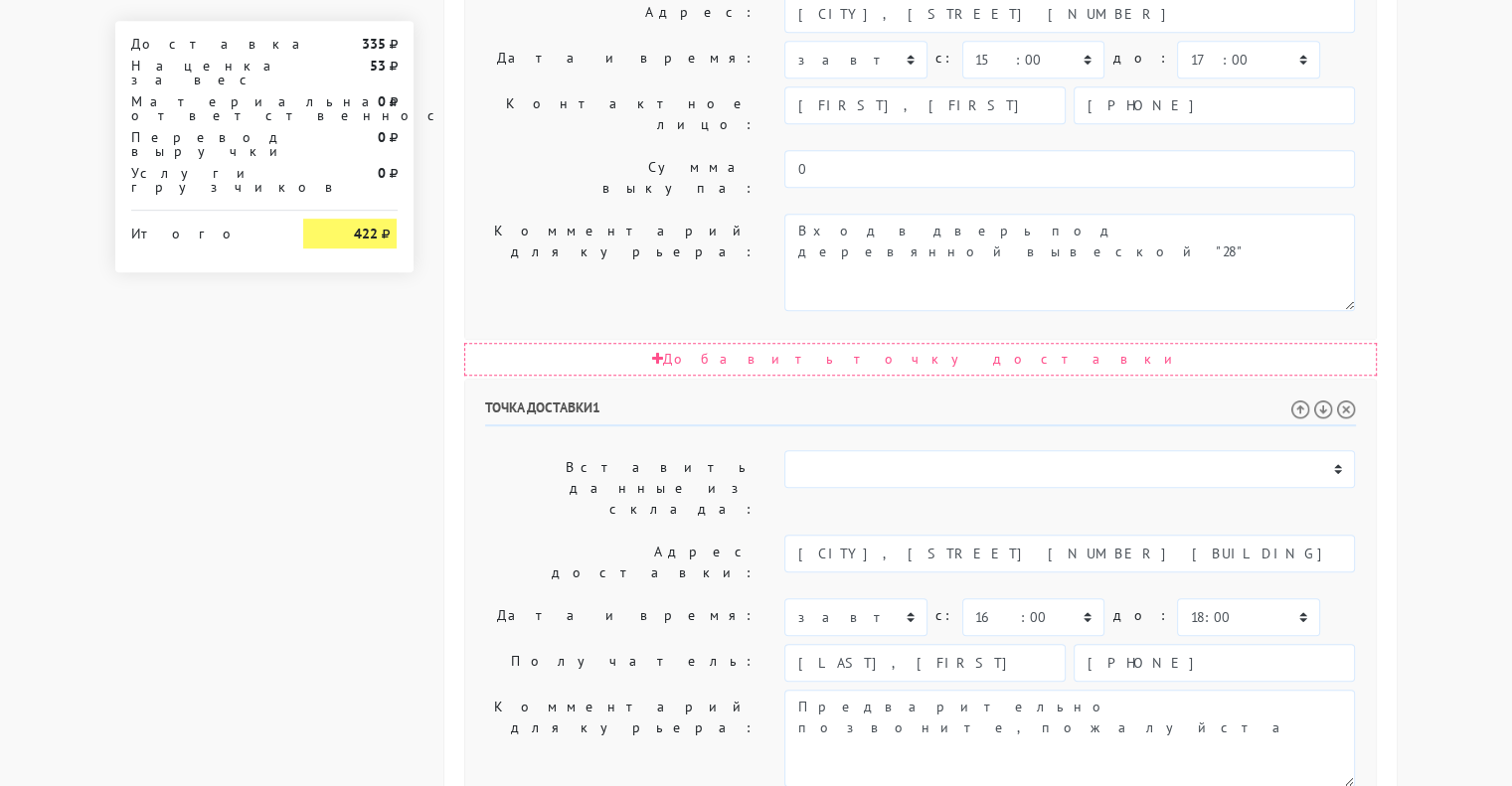 click on "Доставка
335
Наценка за вес
53
Материальная ответственность
0
Перевод выручки
0
Услуги грузчиков
0
Итого
422
Неправильно заполнены поля" at bounding box center (264, 122) 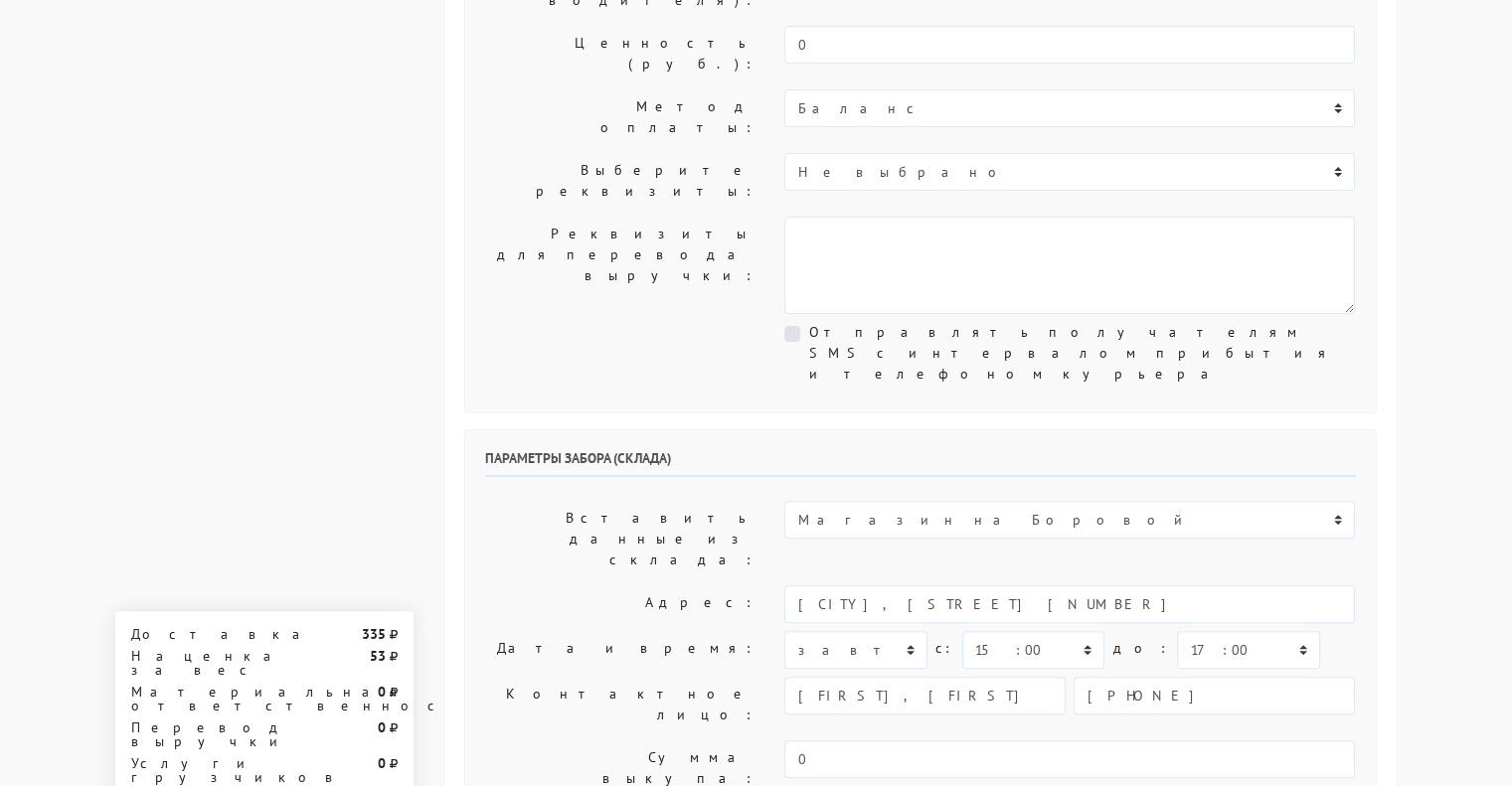 scroll, scrollTop: 445, scrollLeft: 0, axis: vertical 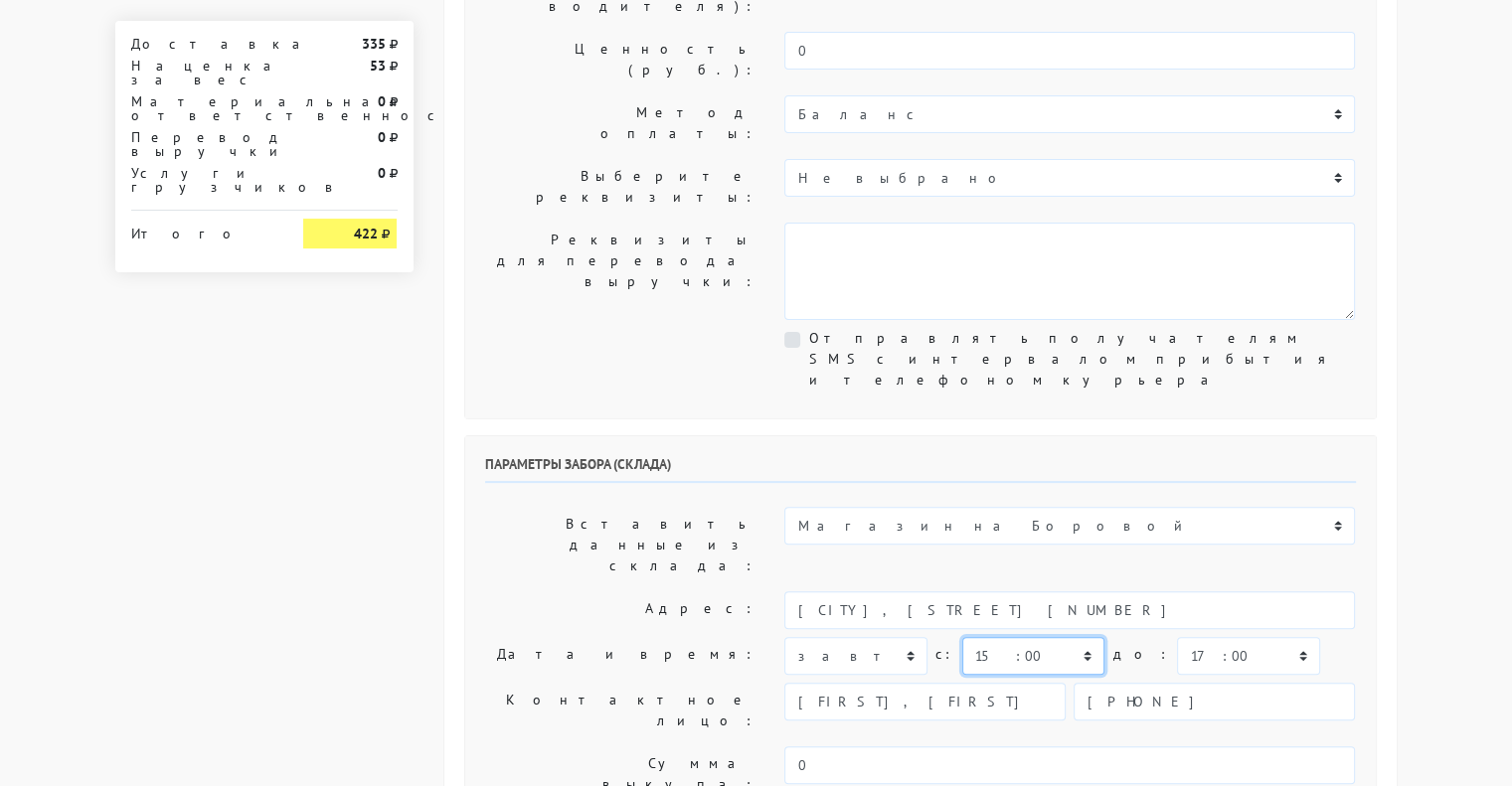 click on "00:00
00:30
01:00
01:30
02:00
02:30
03:00
03:30
04:00 04:30 05:00 05:30 06:00 06:30 07:00 07:30 08:00" at bounding box center [1033, 656] 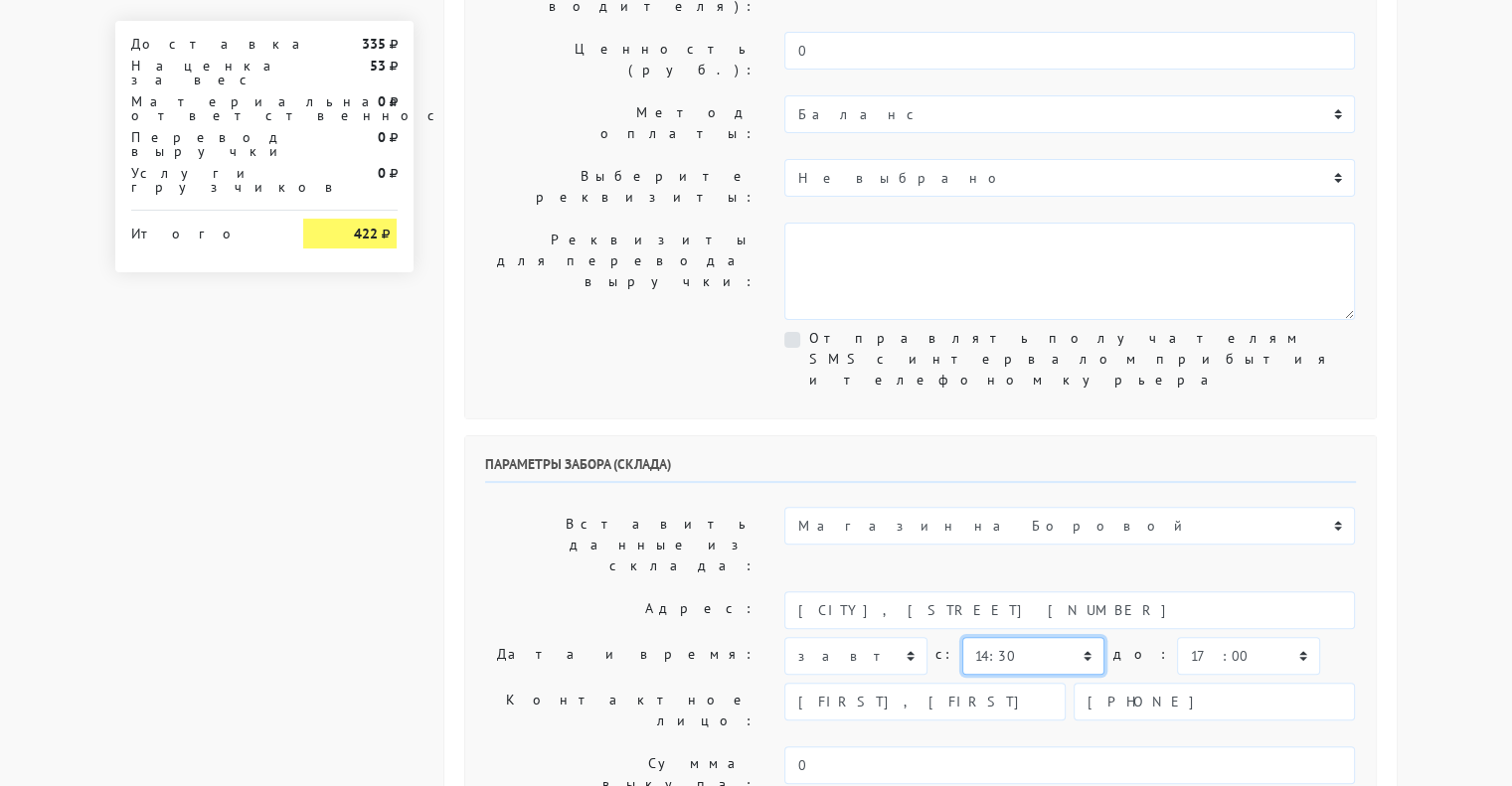 click on "00:00
00:30
01:00
01:30
02:00
02:30
03:00
03:30
04:00 04:30 05:00 05:30 06:00 06:30 07:00 07:30 08:00" at bounding box center (1033, 656) 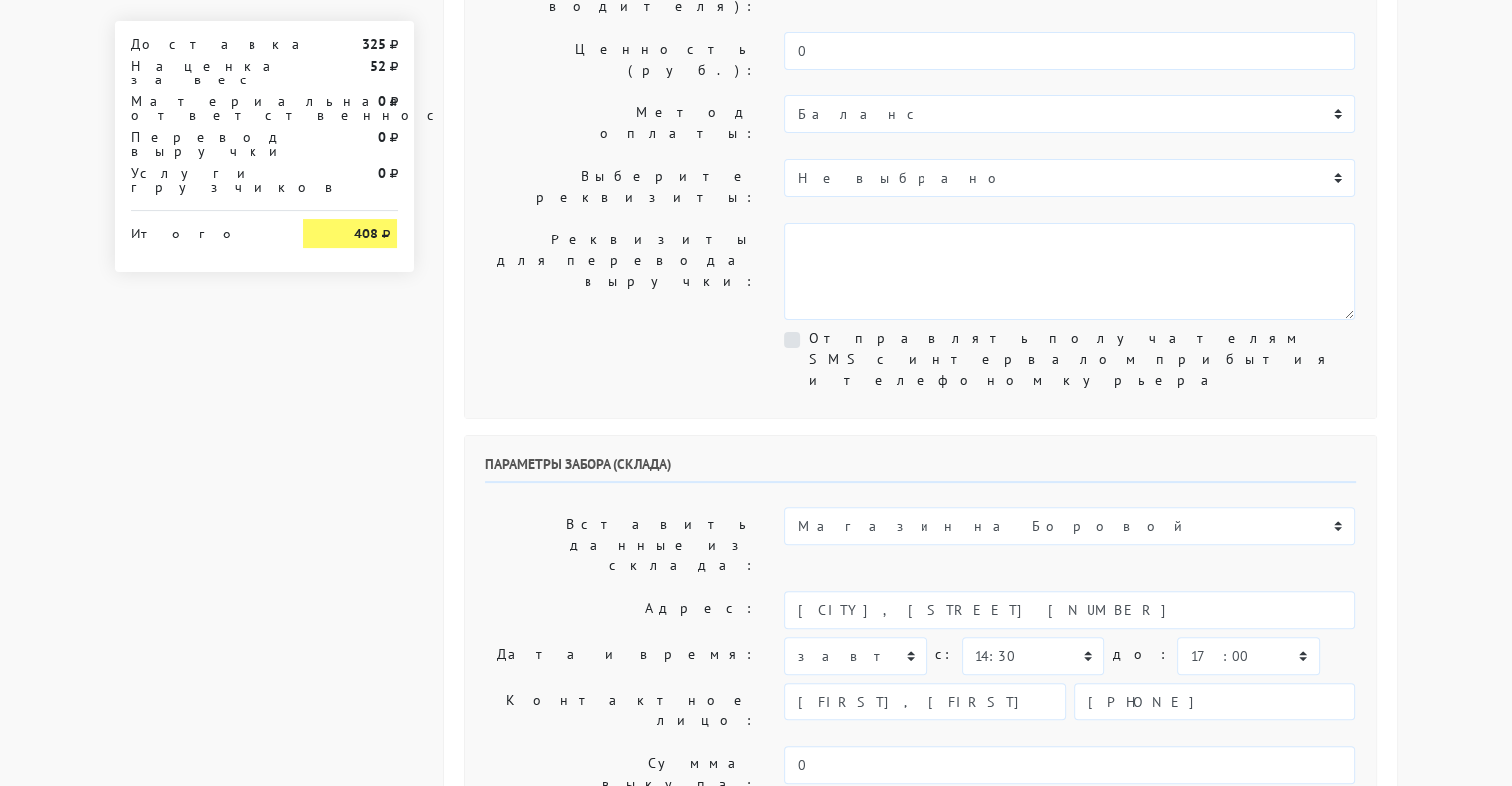 click on "Доставка
325
Наценка за вес
52
Материальная ответственность
0
Перевод выручки
0
Услуги грузчиков
0
Итого
408
Неправильно заполнены поля" at bounding box center (264, 718) 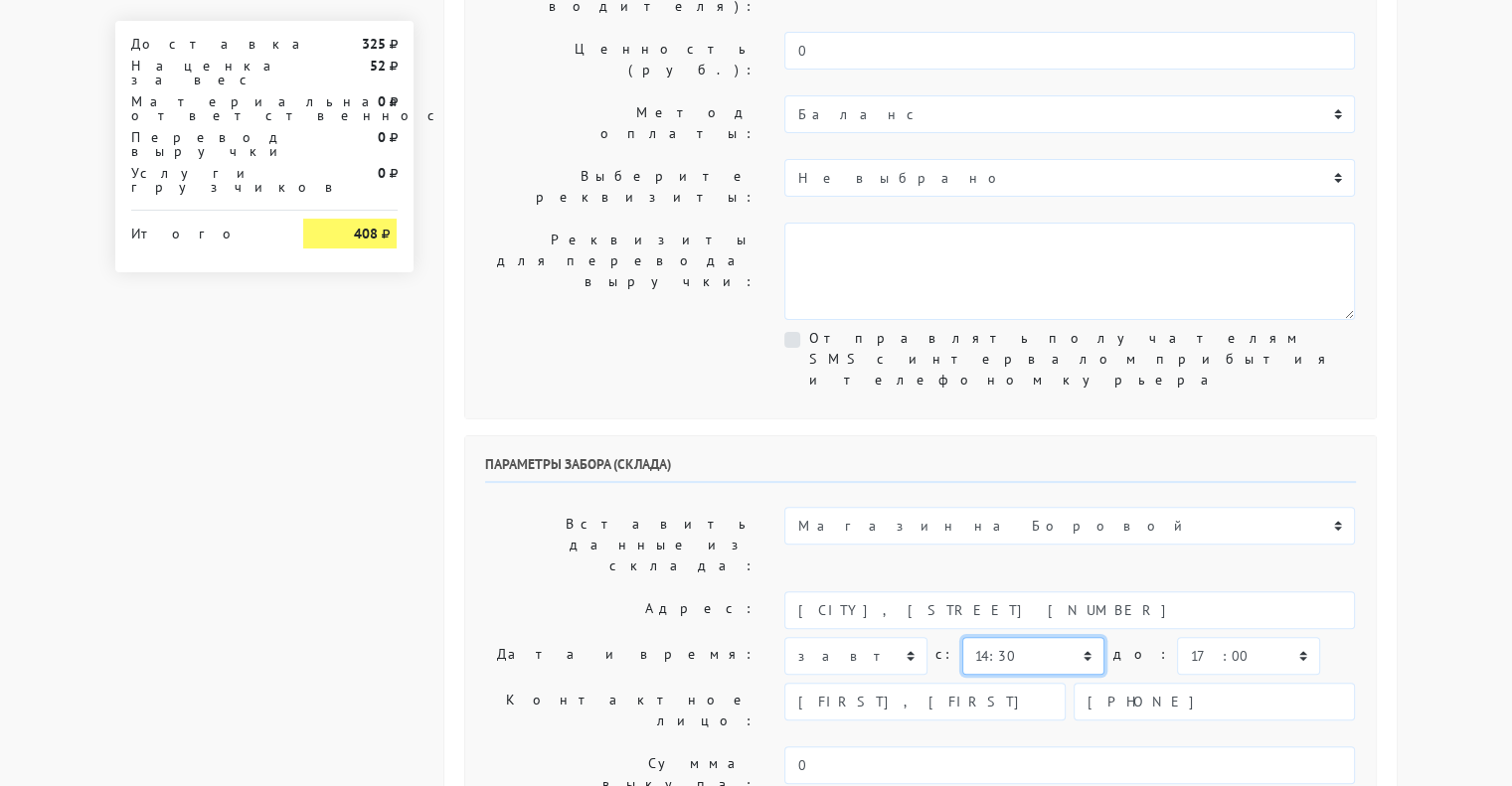 click on "00:00
00:30
01:00
01:30
02:00
02:30
03:00
03:30
04:00 04:30 05:00 05:30 06:00 06:30 07:00 07:30 08:00" at bounding box center (1033, 656) 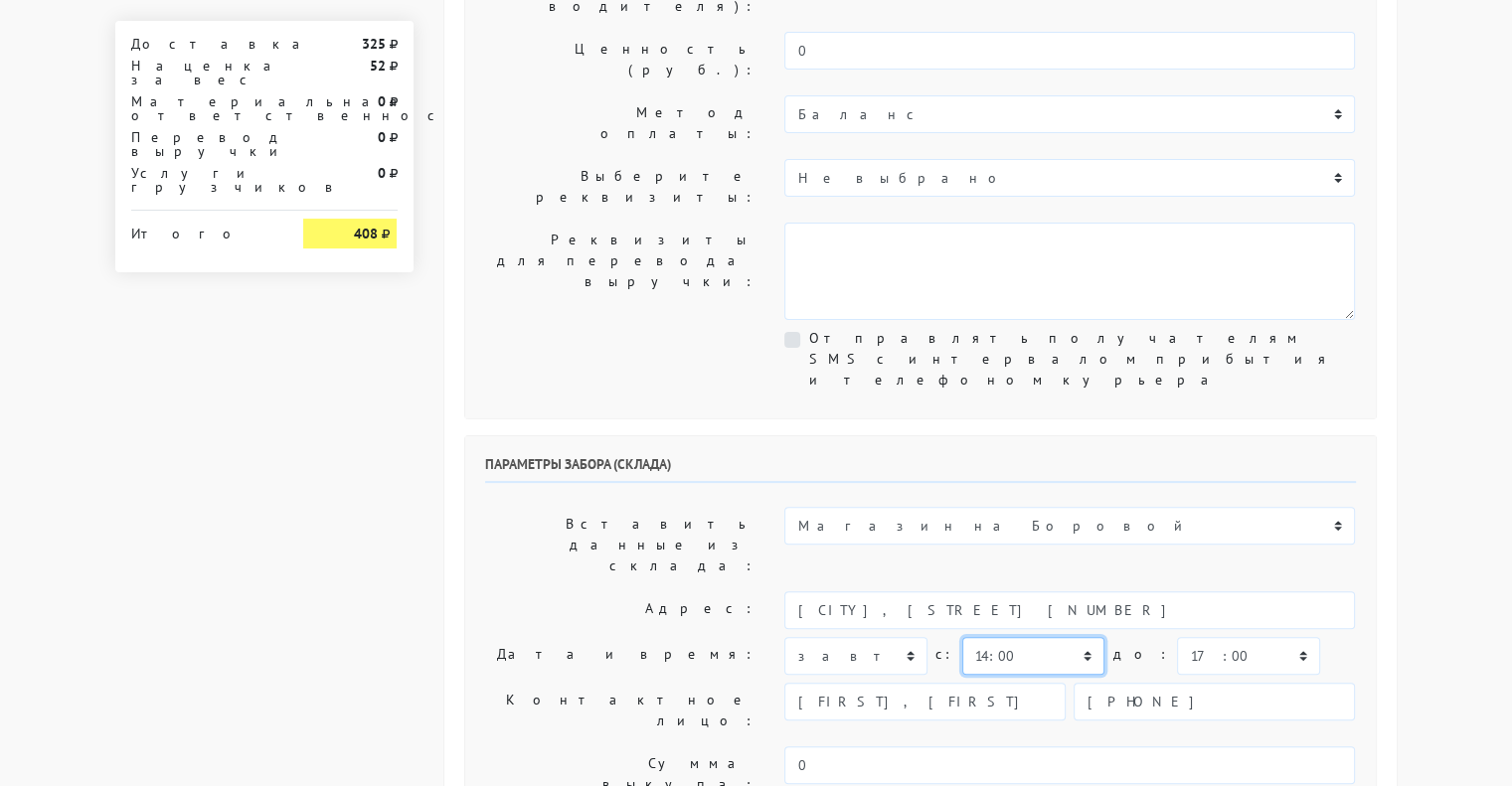 click on "00:00
00:30
01:00
01:30
02:00
02:30
03:00
03:30
04:00 04:30 05:00 05:30 06:00 06:30 07:00 07:30 08:00" at bounding box center (1033, 656) 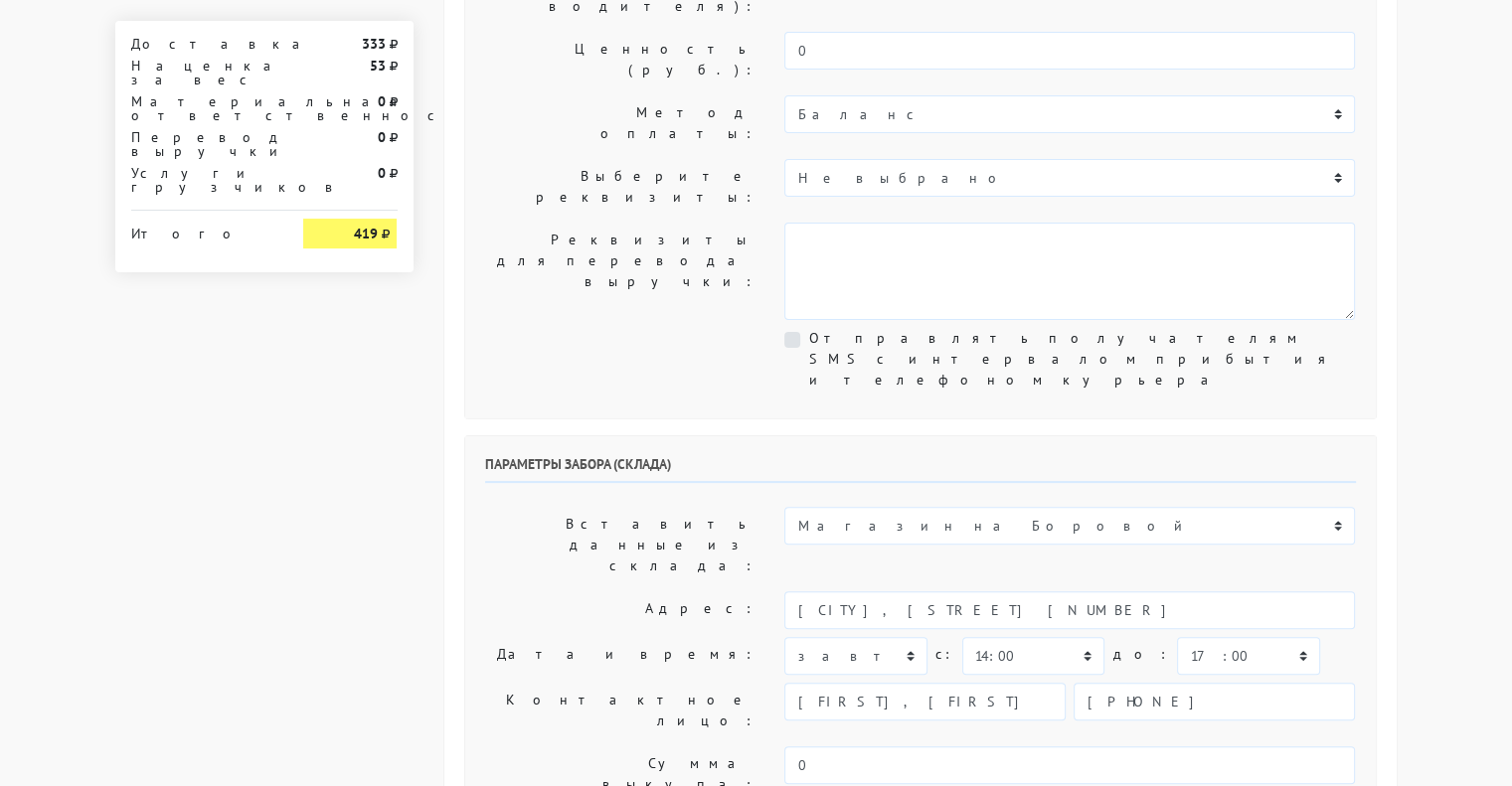 click on "Доставка
333
Наценка за вес
53
Материальная ответственность
0
Перевод выручки
0
Услуги грузчиков
0
Итого
419
Неправильно заполнены поля" at bounding box center [264, 718] 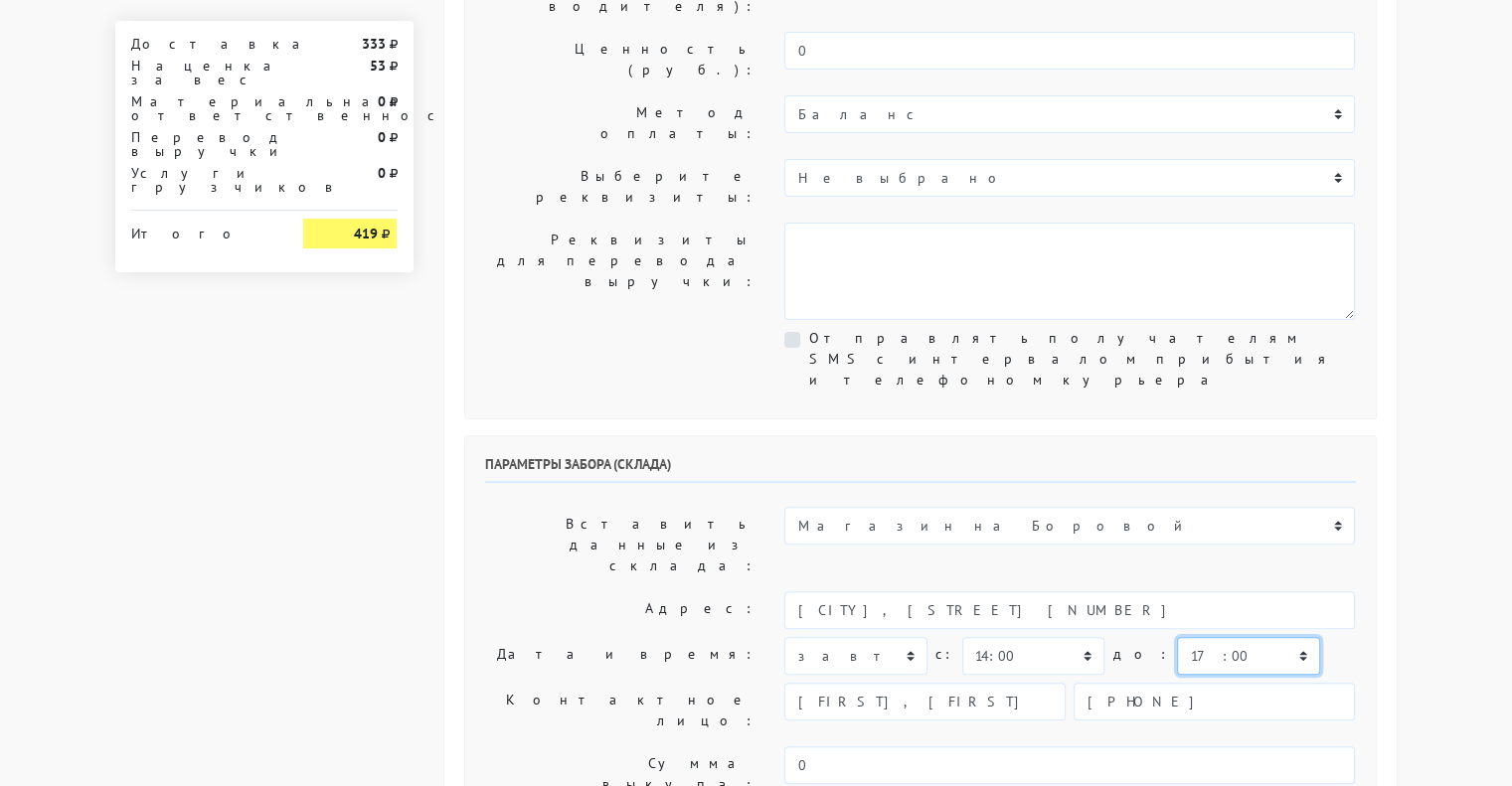 click on "00:00
00:30
01:00
01:30
02:00
02:30
03:00
03:30
04:00 04:30 05:00 05:30 06:00 06:30 07:00 07:30 08:00" at bounding box center (1248, 656) 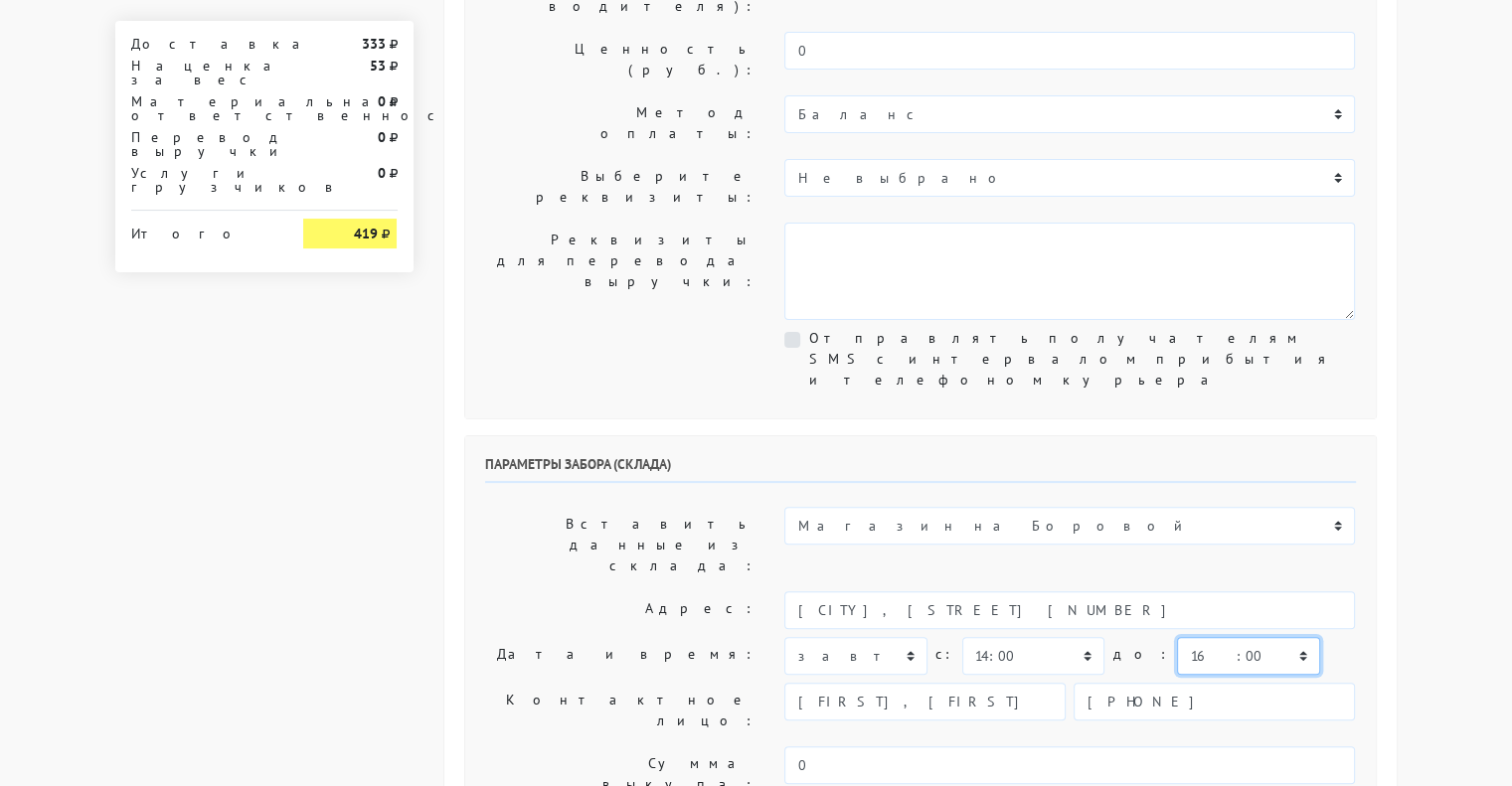 click on "00:00
00:30
01:00
01:30
02:00
02:30
03:00
03:30
04:00 04:30 05:00 05:30 06:00 06:30 07:00 07:30 08:00" at bounding box center [1248, 656] 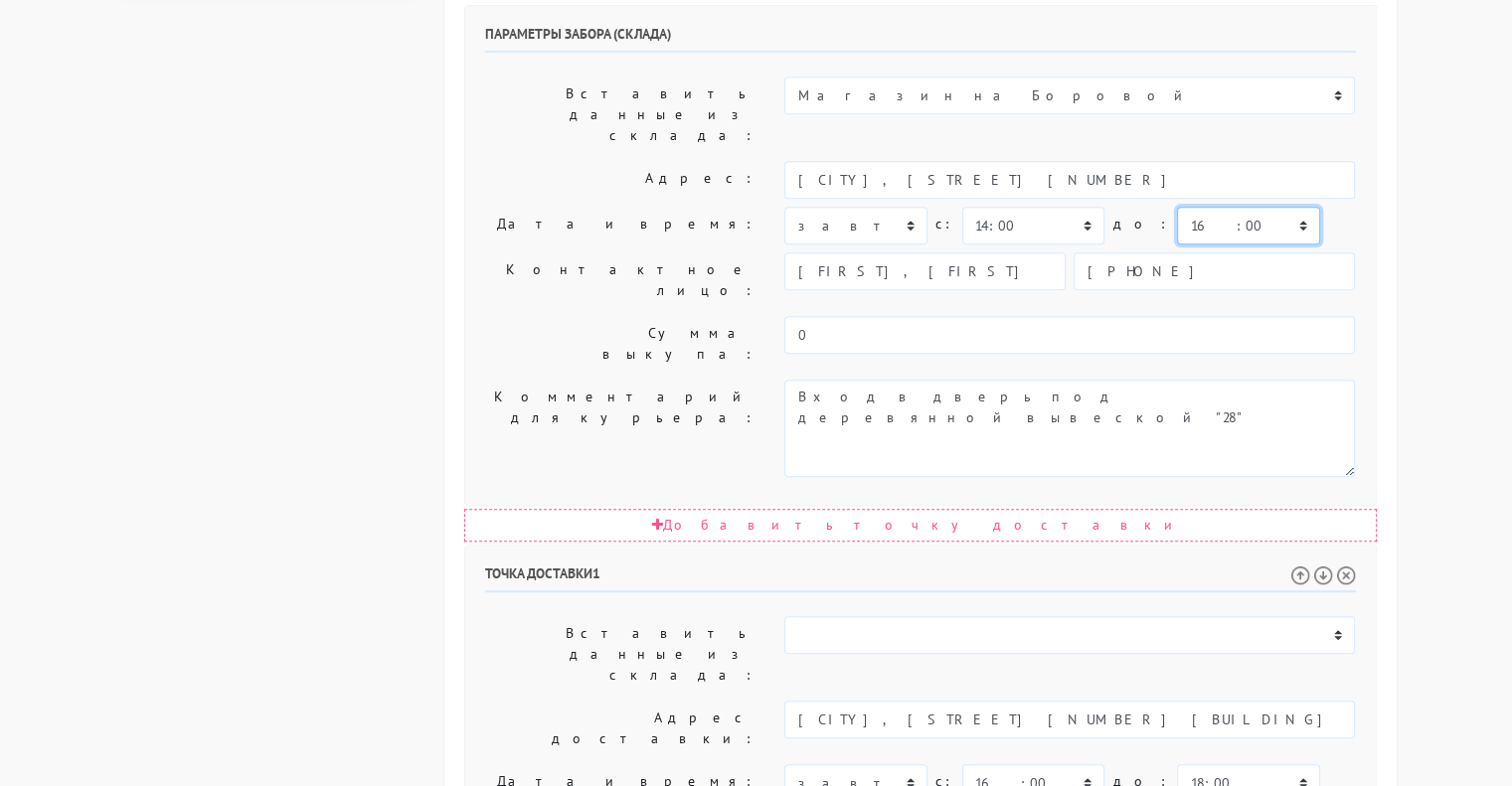 scroll, scrollTop: 1041, scrollLeft: 0, axis: vertical 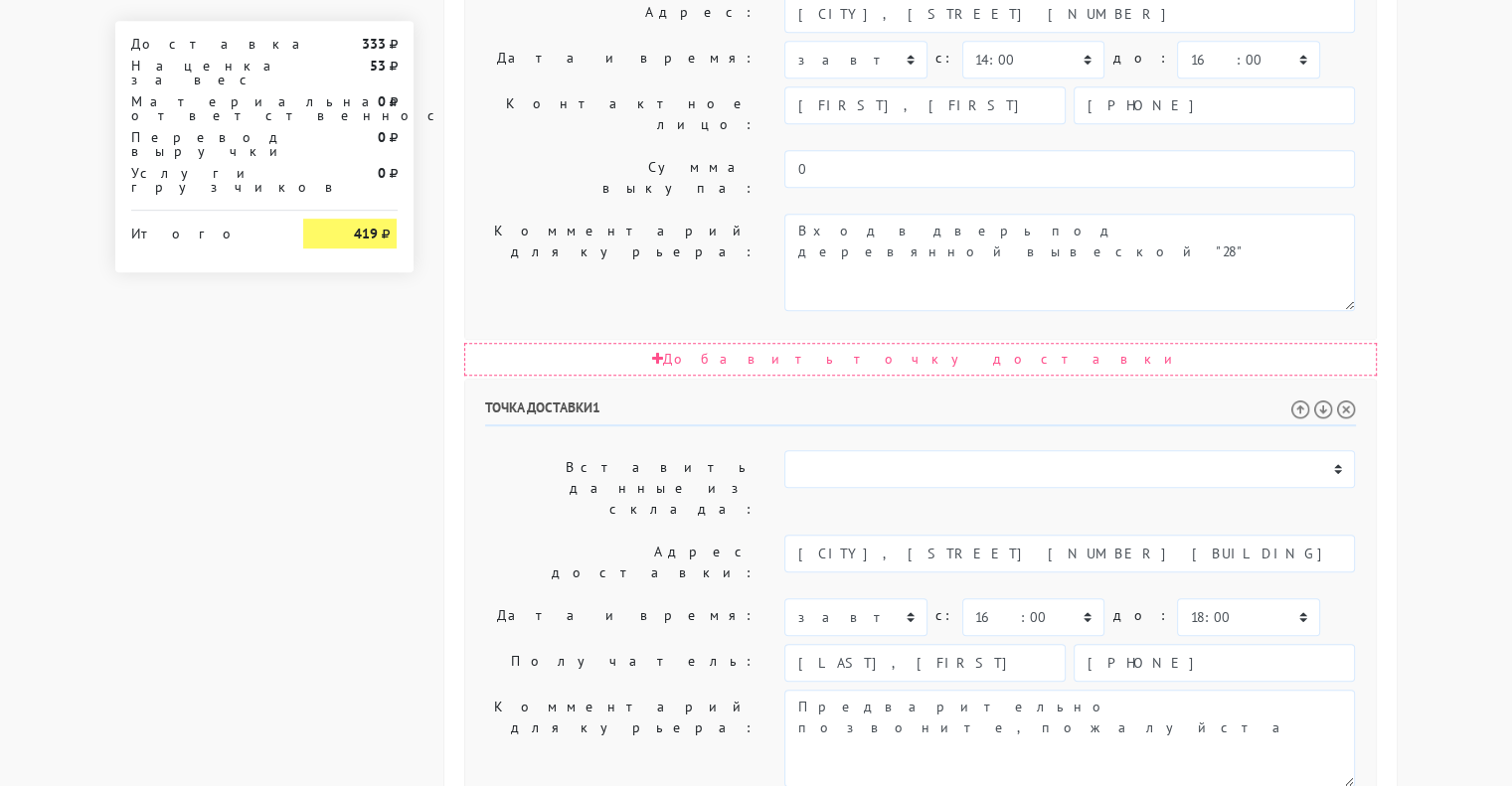 click on "Создать заказ в Dostavista" at bounding box center (568, 1143) 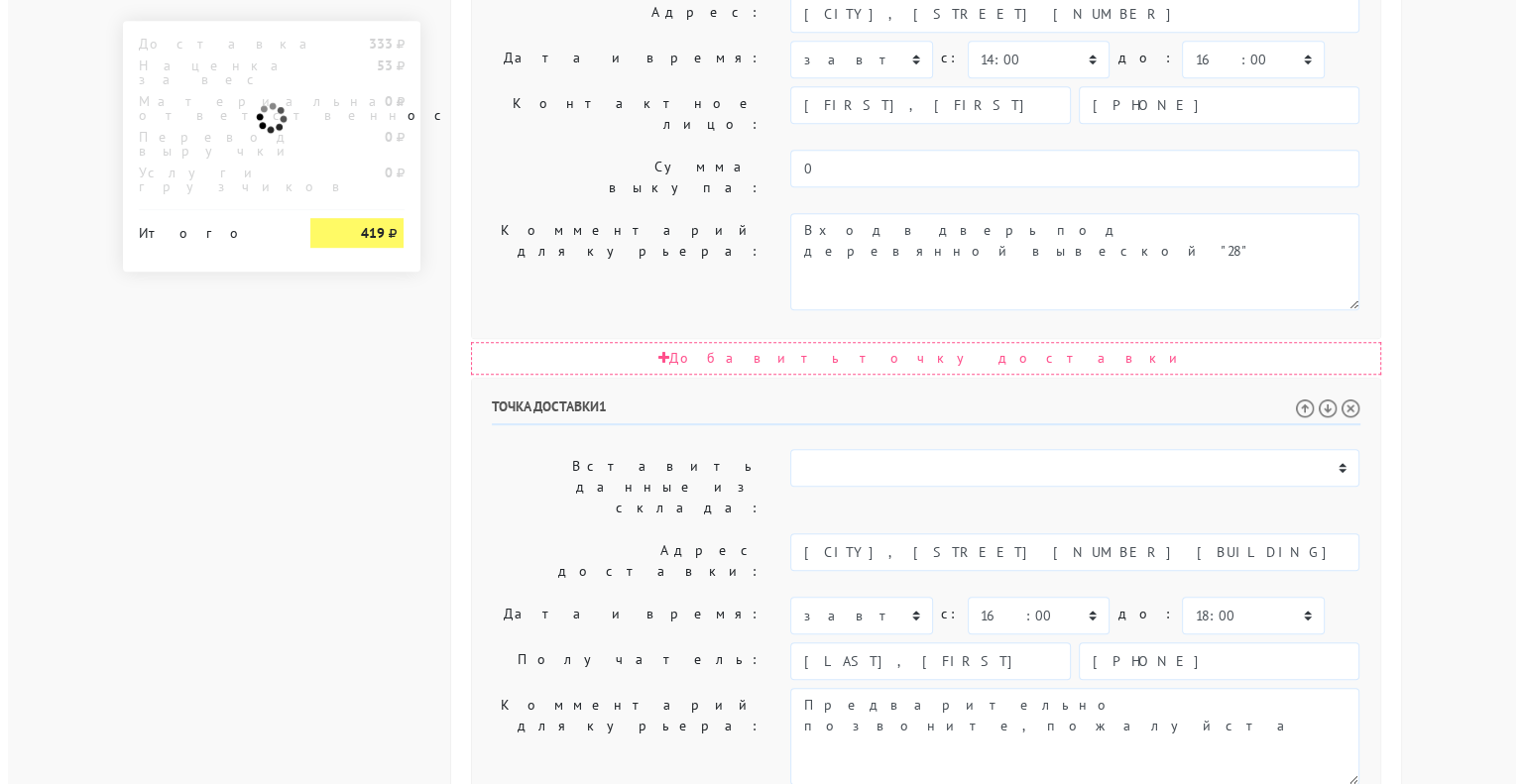 scroll, scrollTop: 0, scrollLeft: 0, axis: both 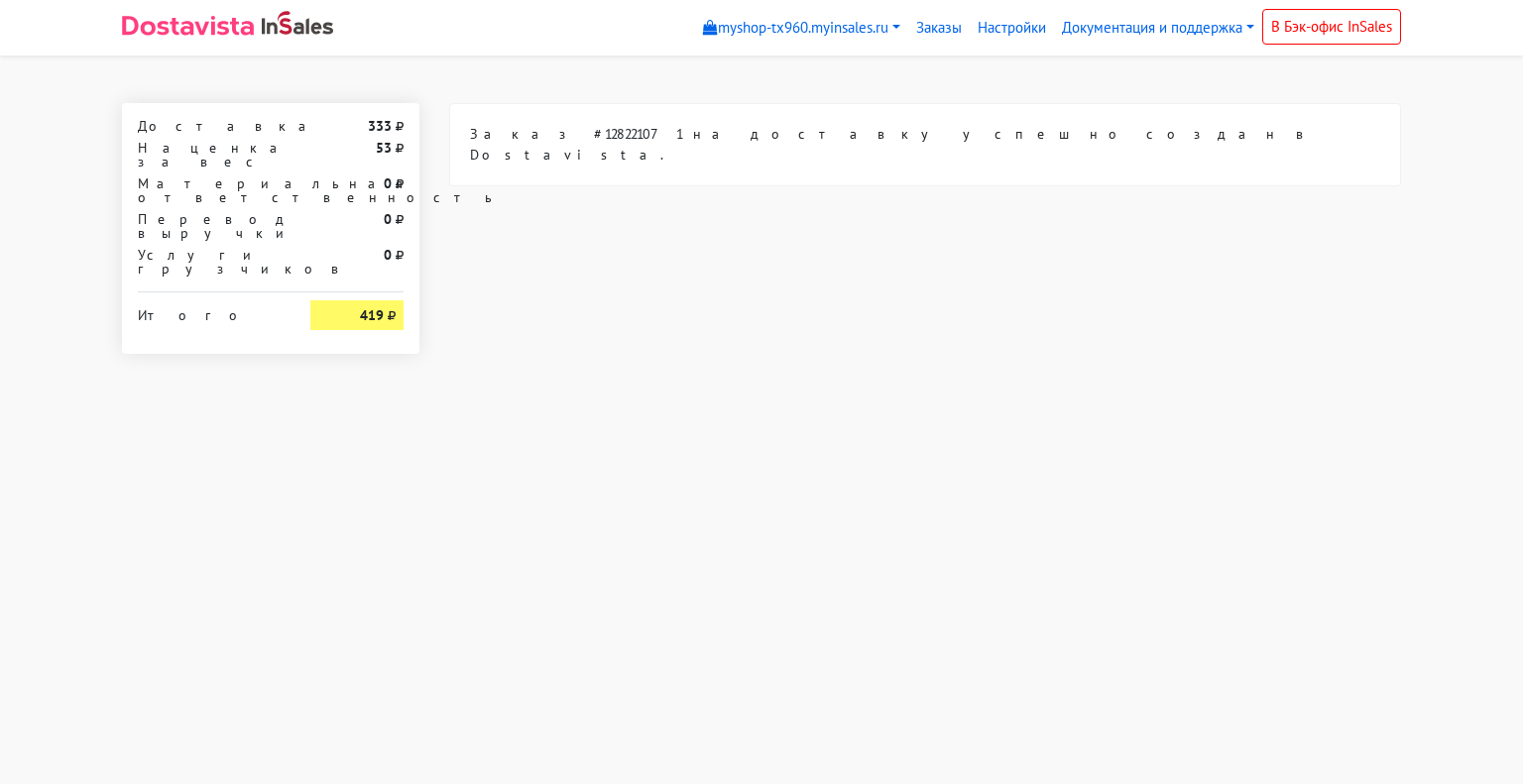 click at bounding box center (187, 26) 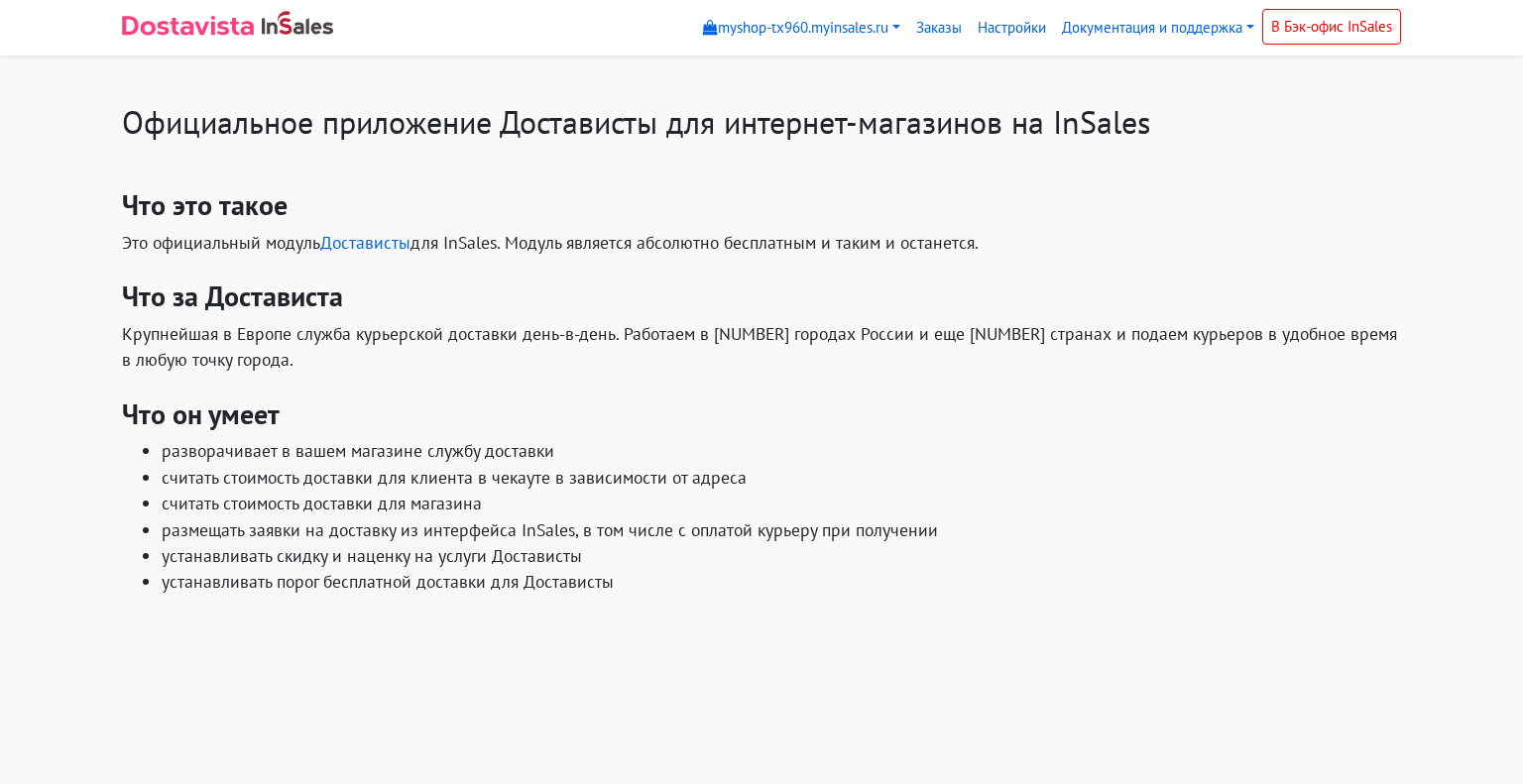 scroll, scrollTop: 0, scrollLeft: 0, axis: both 